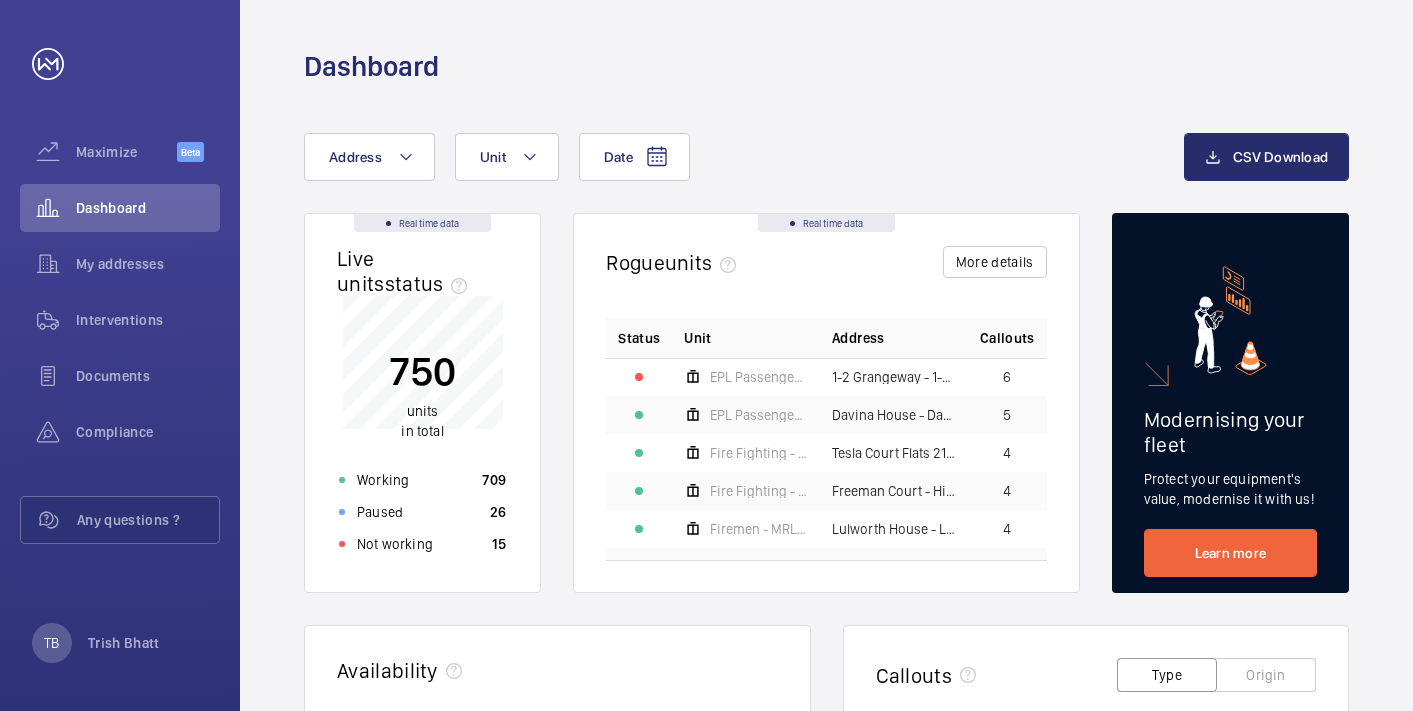 scroll, scrollTop: 0, scrollLeft: 0, axis: both 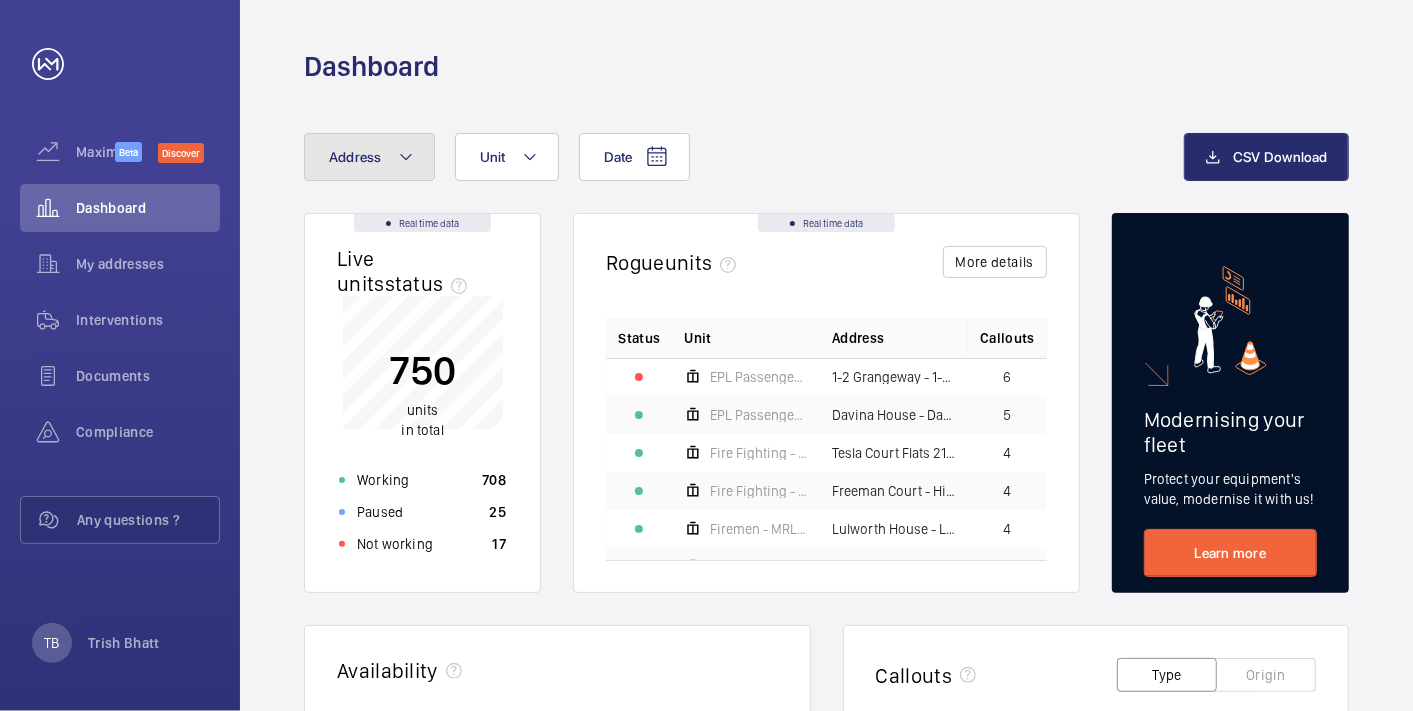 drag, startPoint x: 0, startPoint y: 0, endPoint x: 374, endPoint y: 165, distance: 408.77988 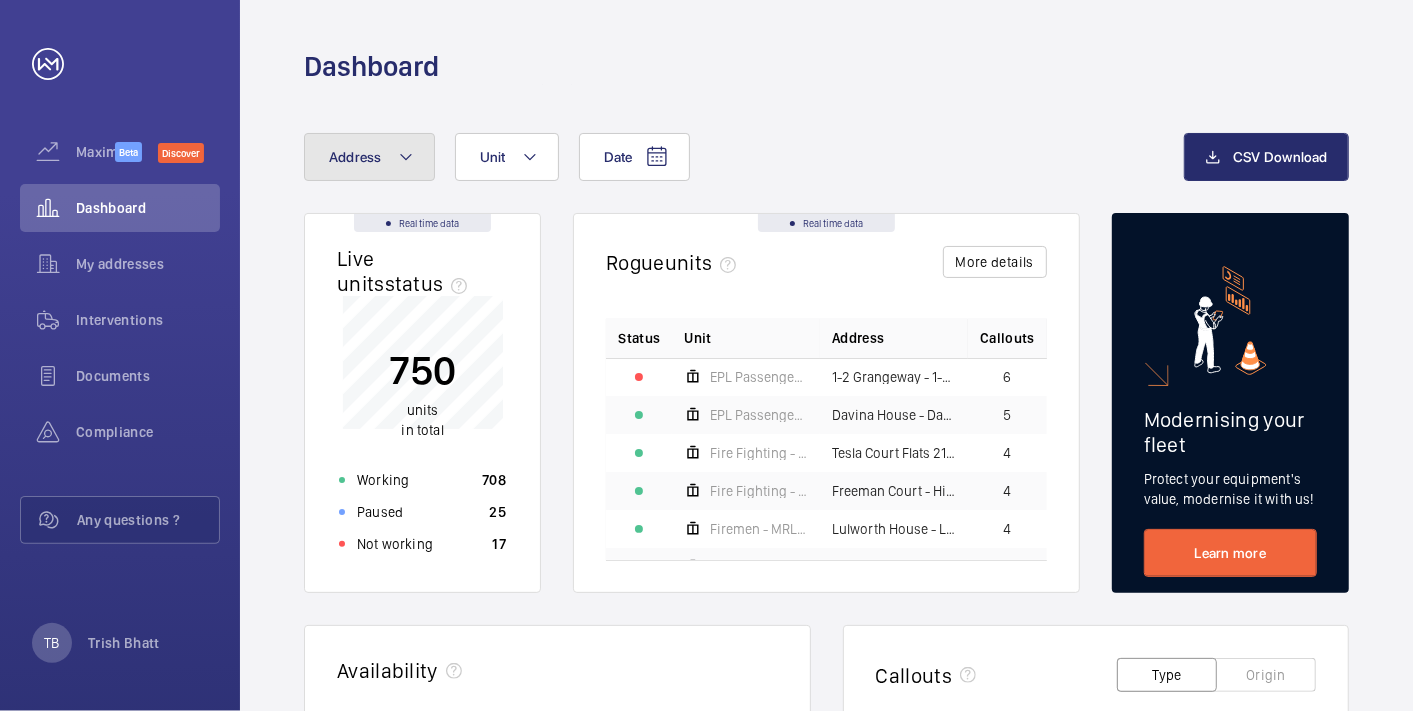 click on "Address" 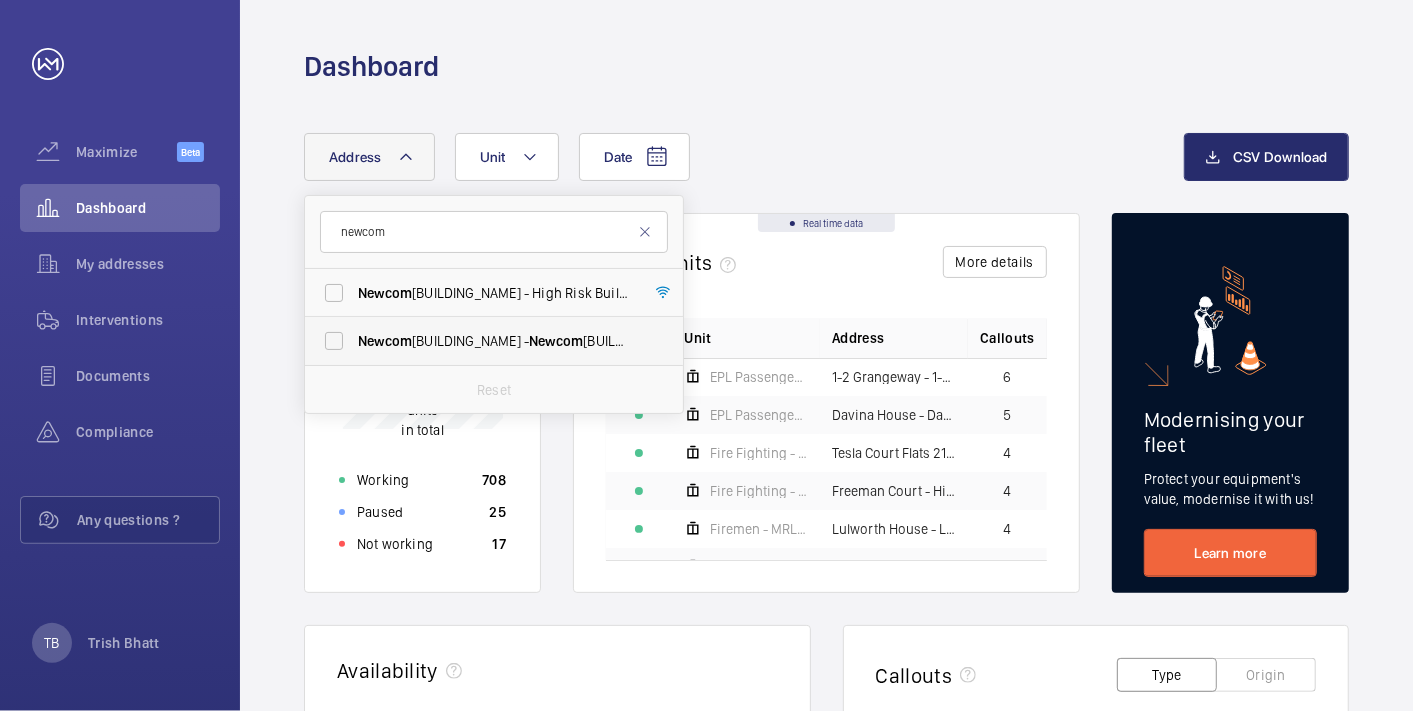 type on "newcom" 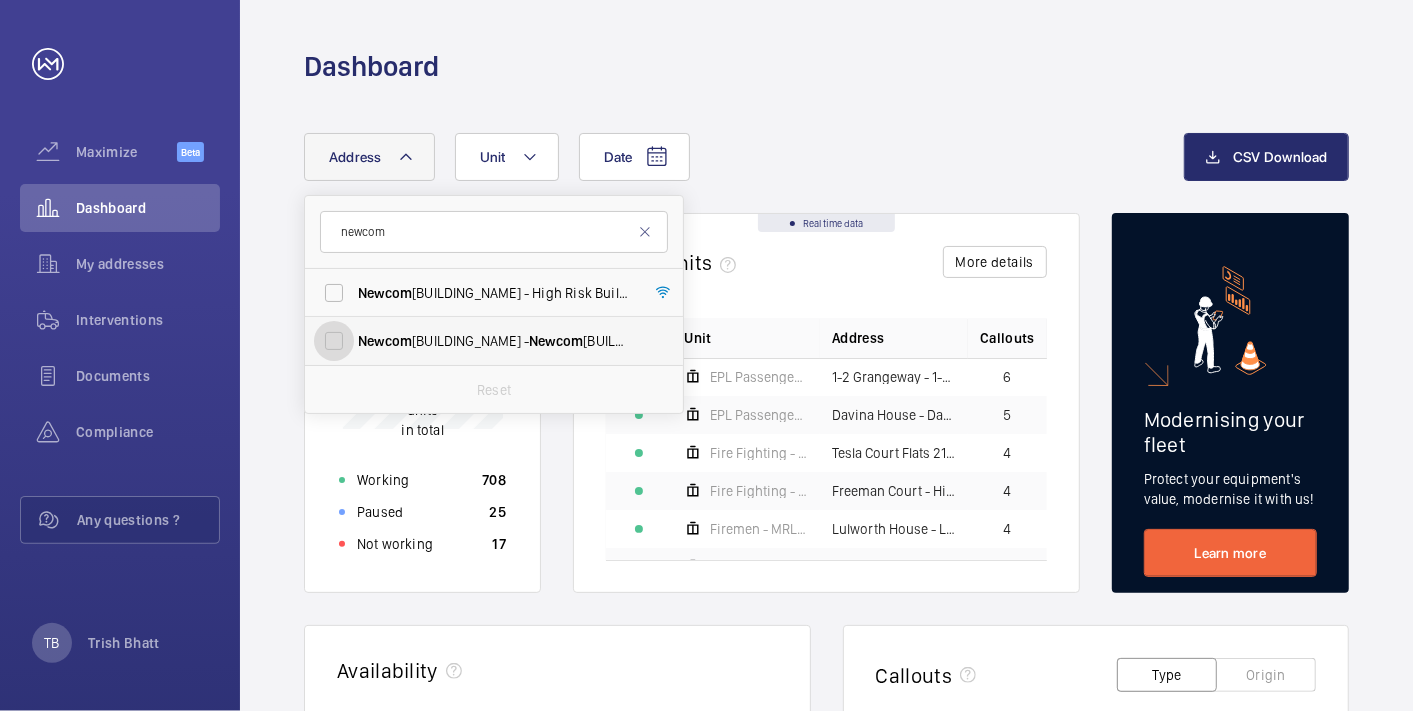 click on "[BUILDING_NAME] [BUILDING_NAME] -  [BUILDING_NAME] [BUILDING_NAME], [CITY] [POSTAL_CODE]" at bounding box center [334, 341] 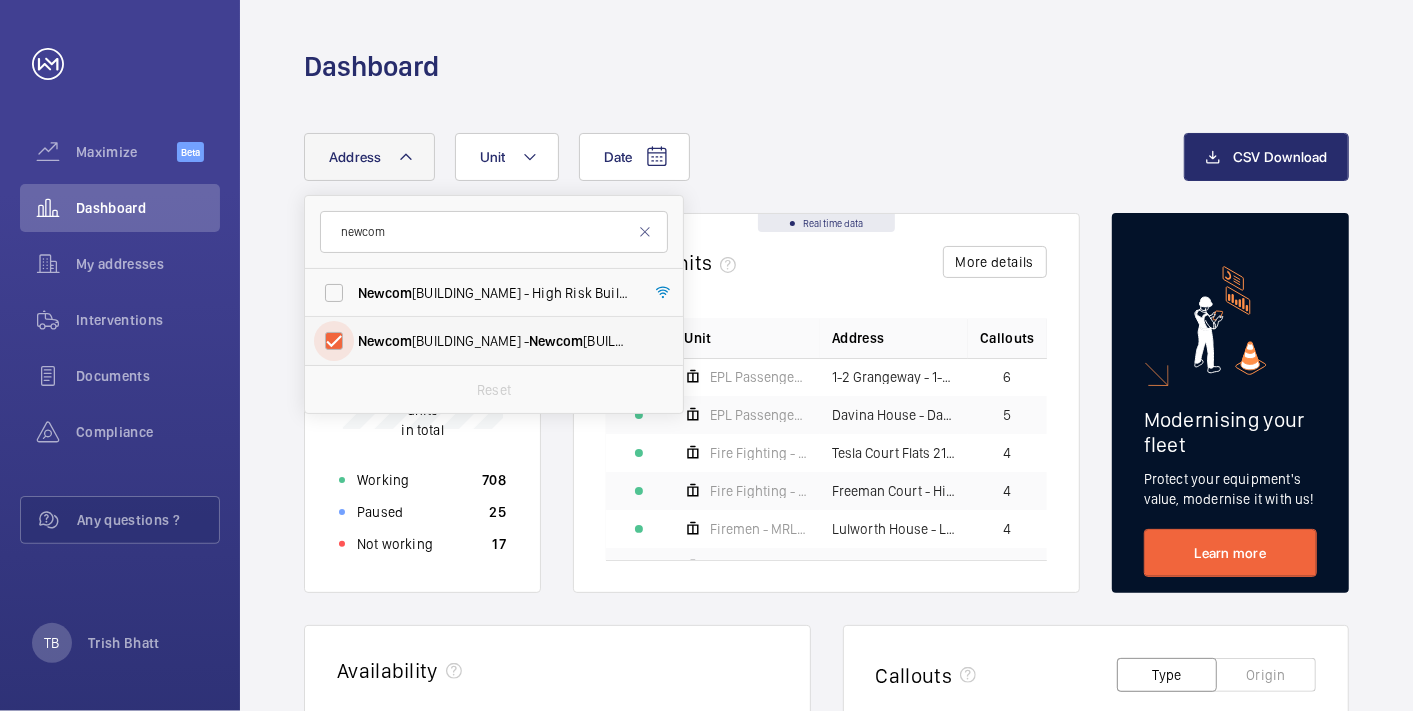 checkbox on "true" 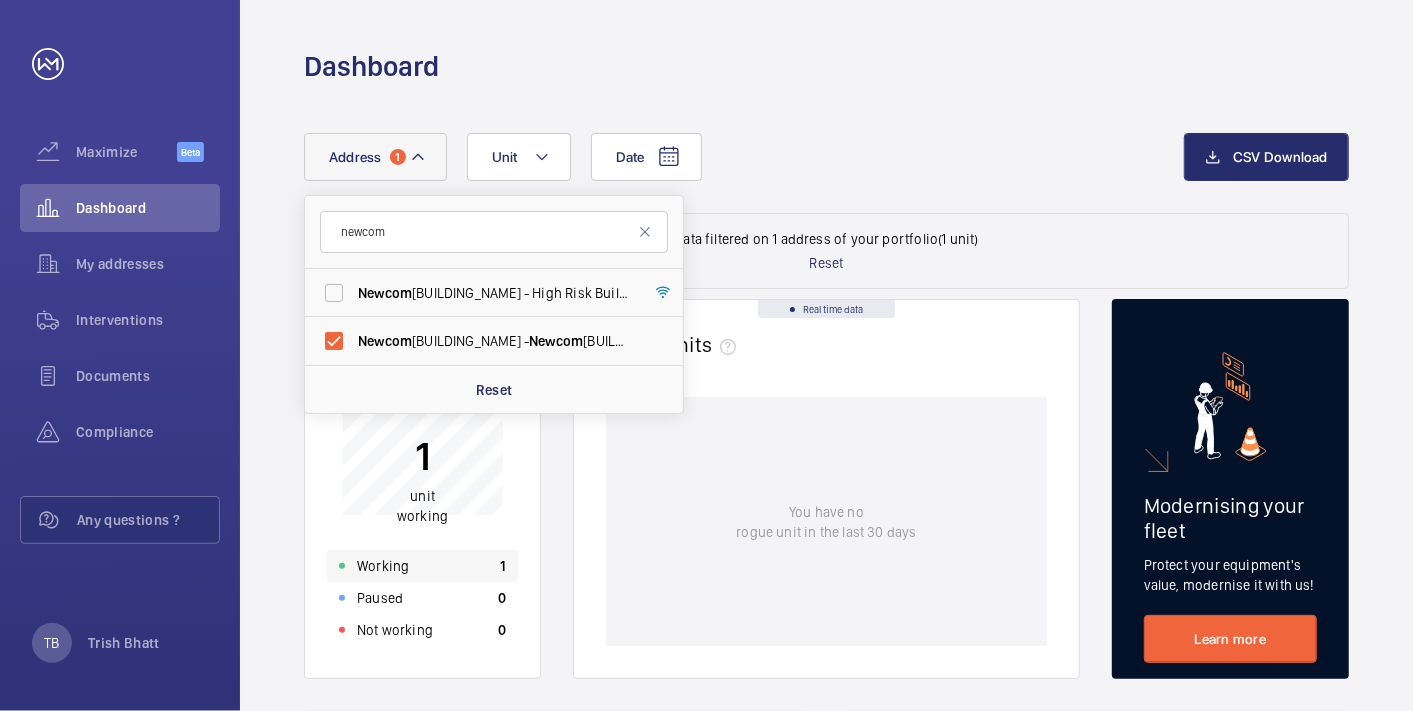 click on "Working 1" 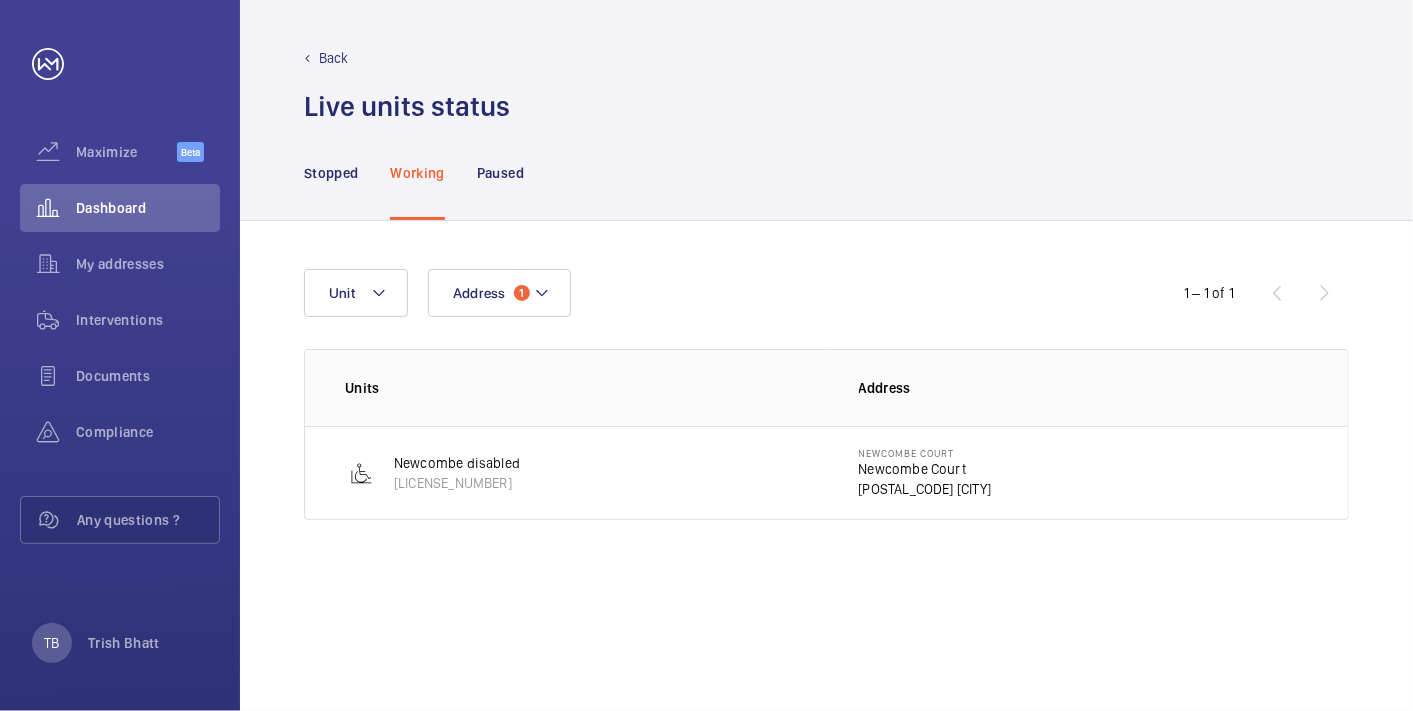 click on "Newcombe Court" 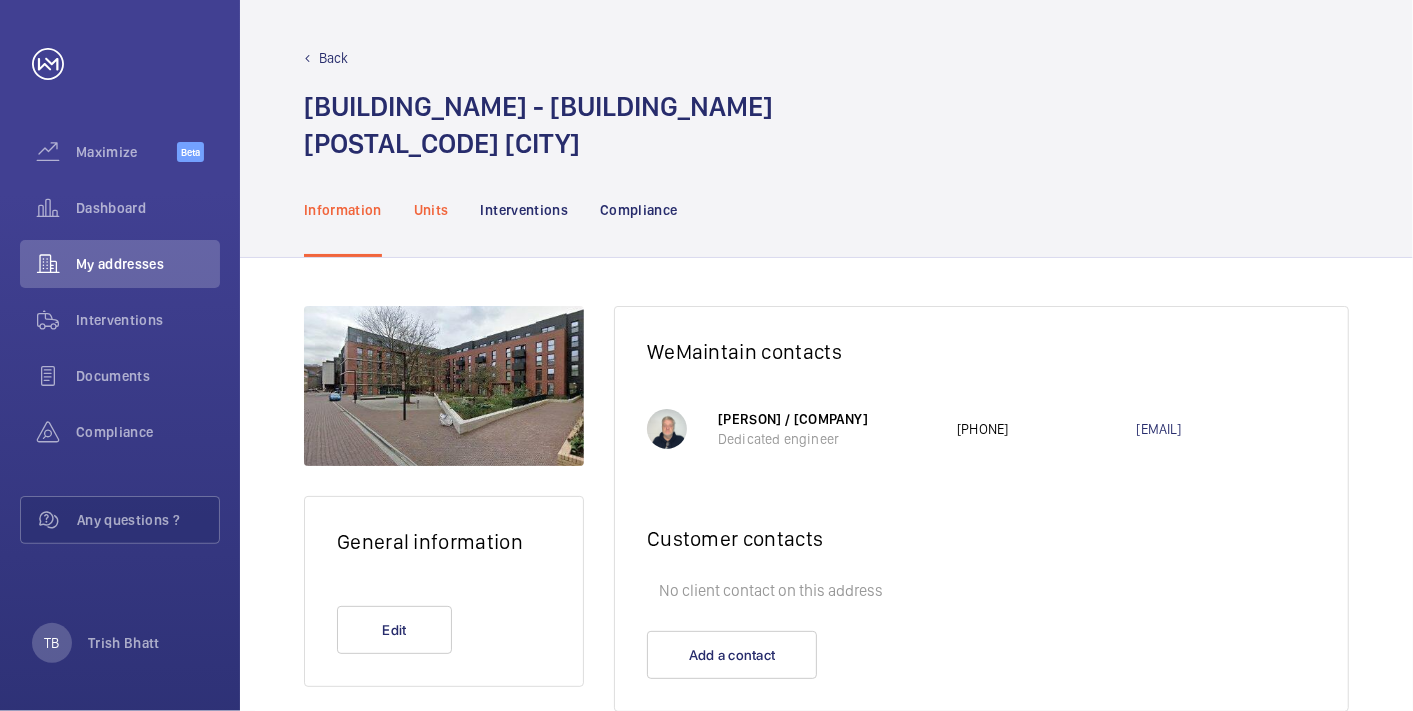 click on "Units" 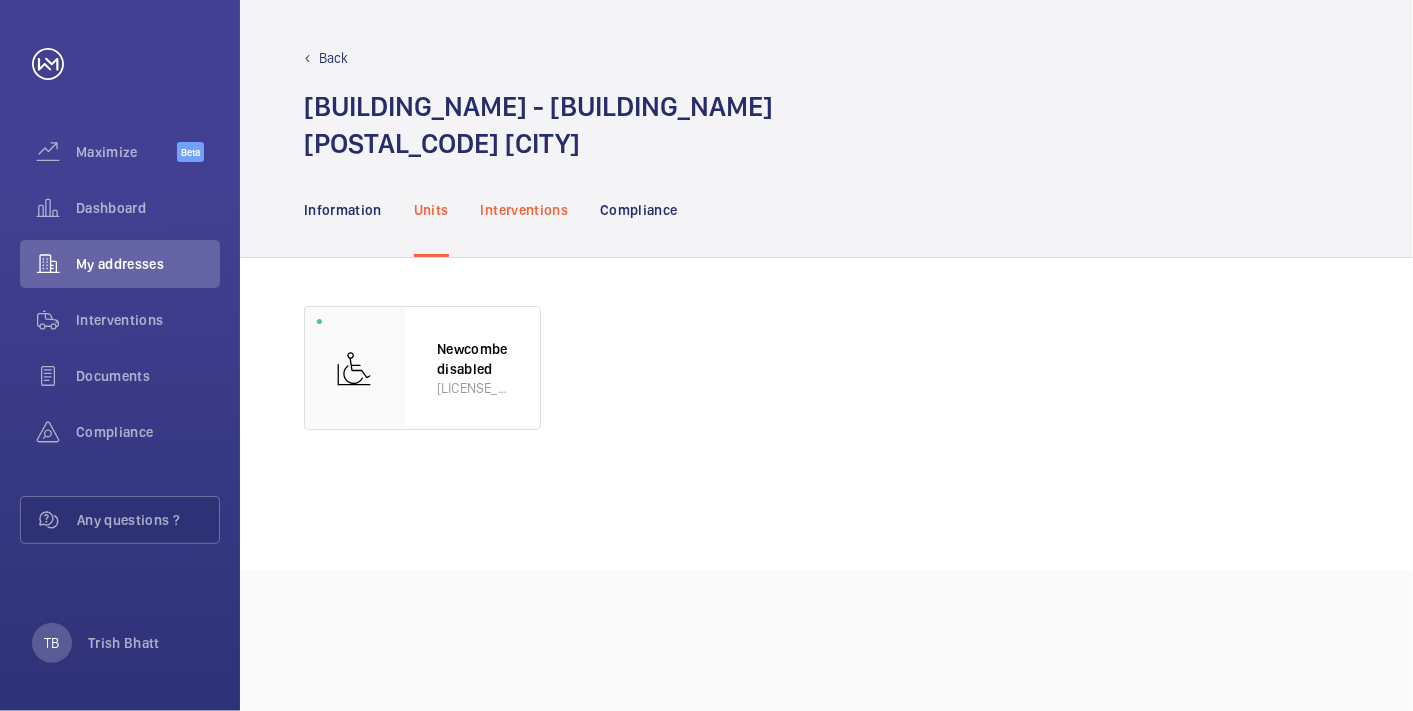 click on "Interventions" 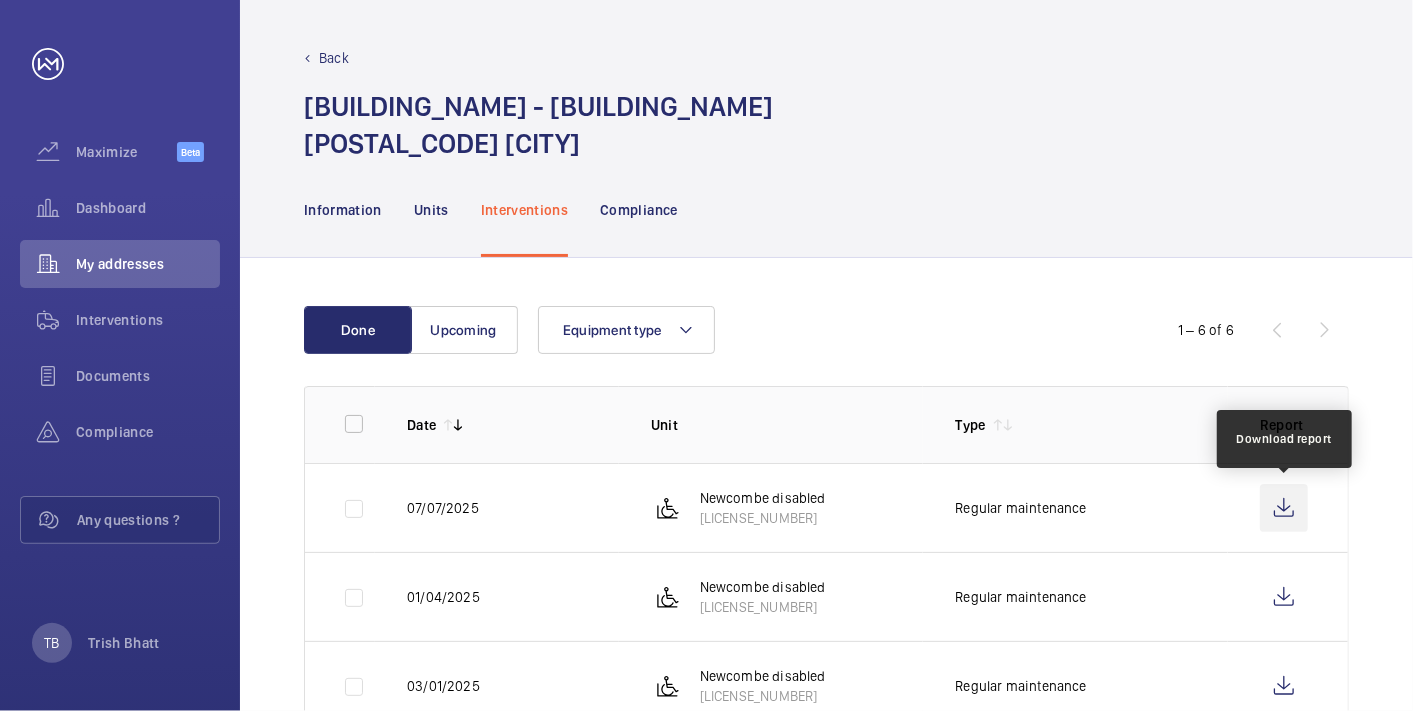 click 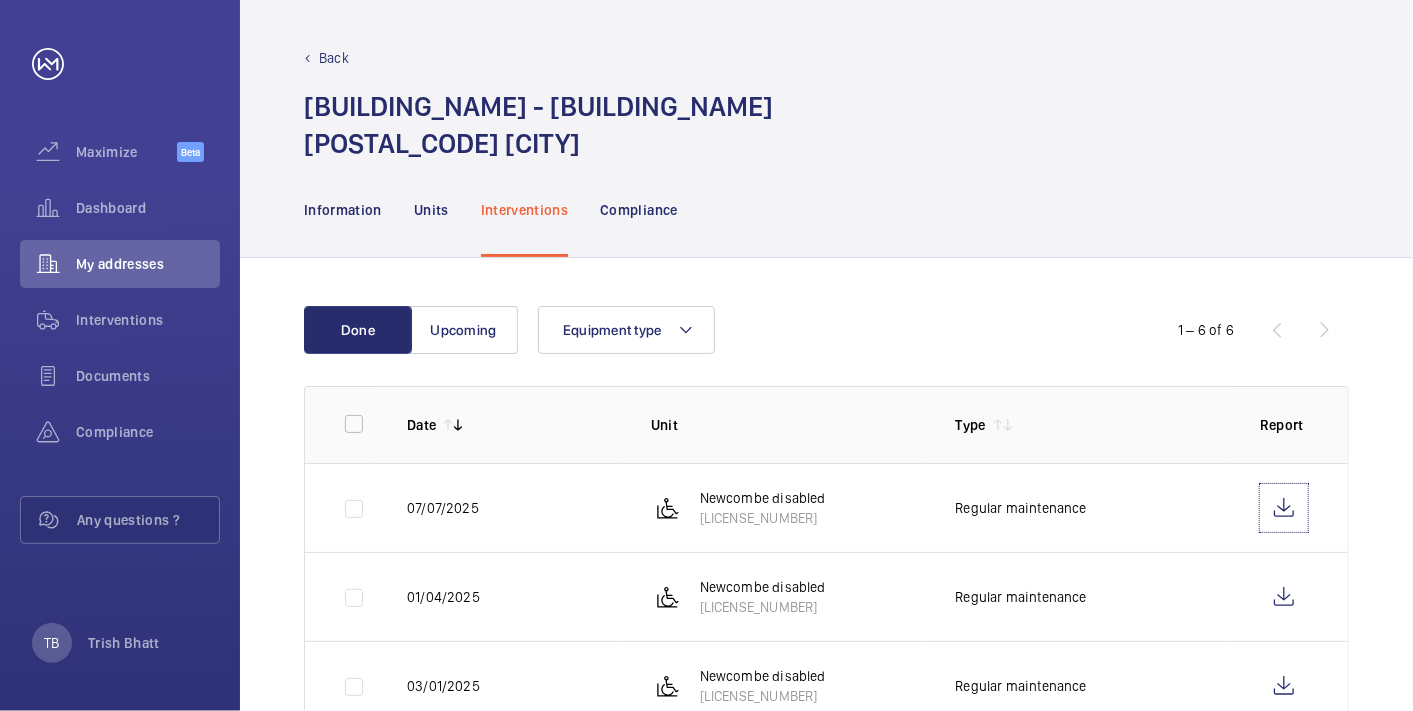 scroll, scrollTop: 332, scrollLeft: 0, axis: vertical 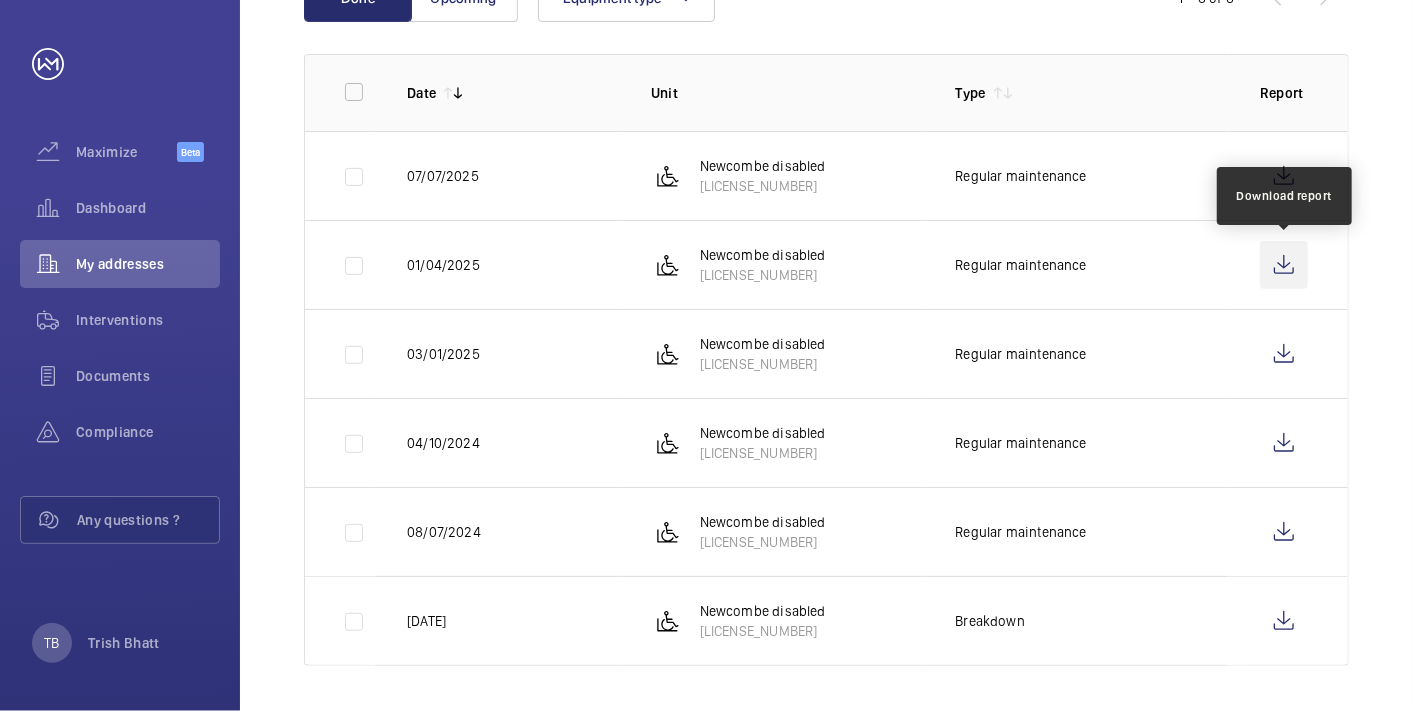click 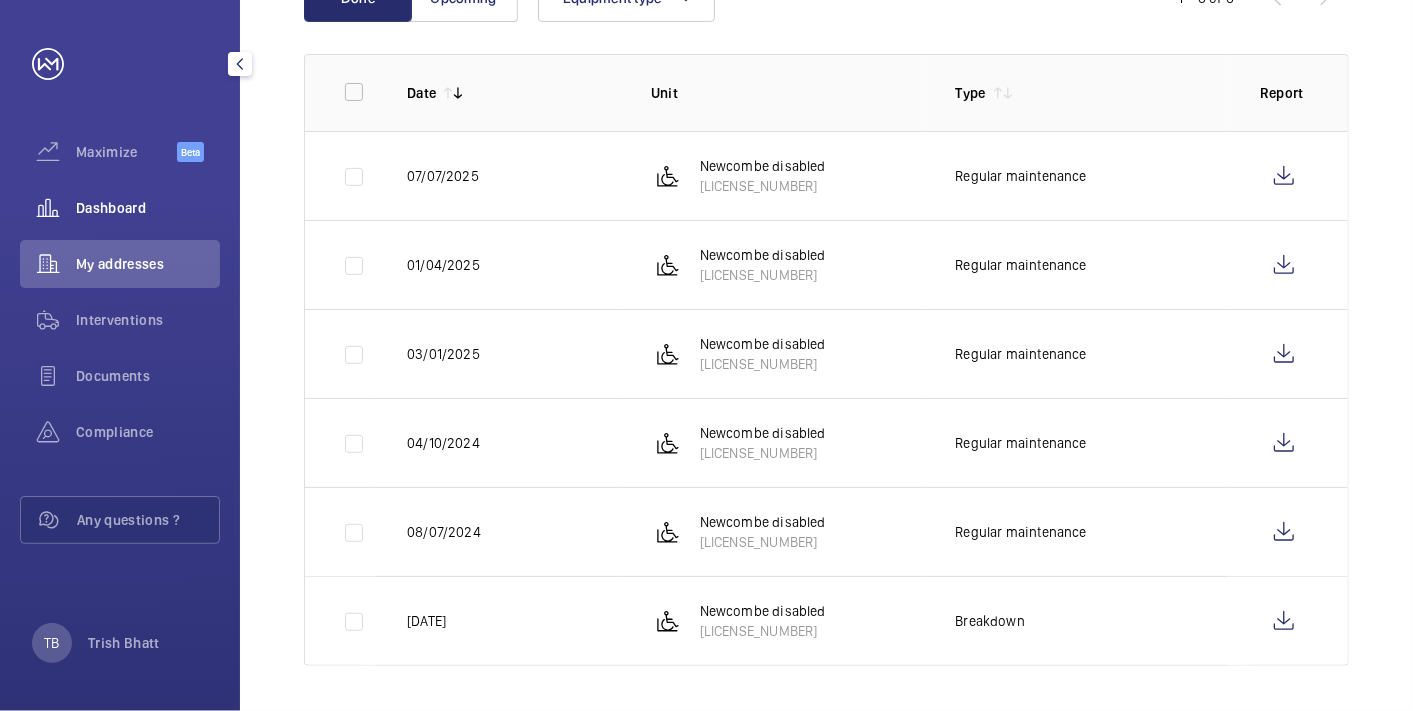 click on "Dashboard" 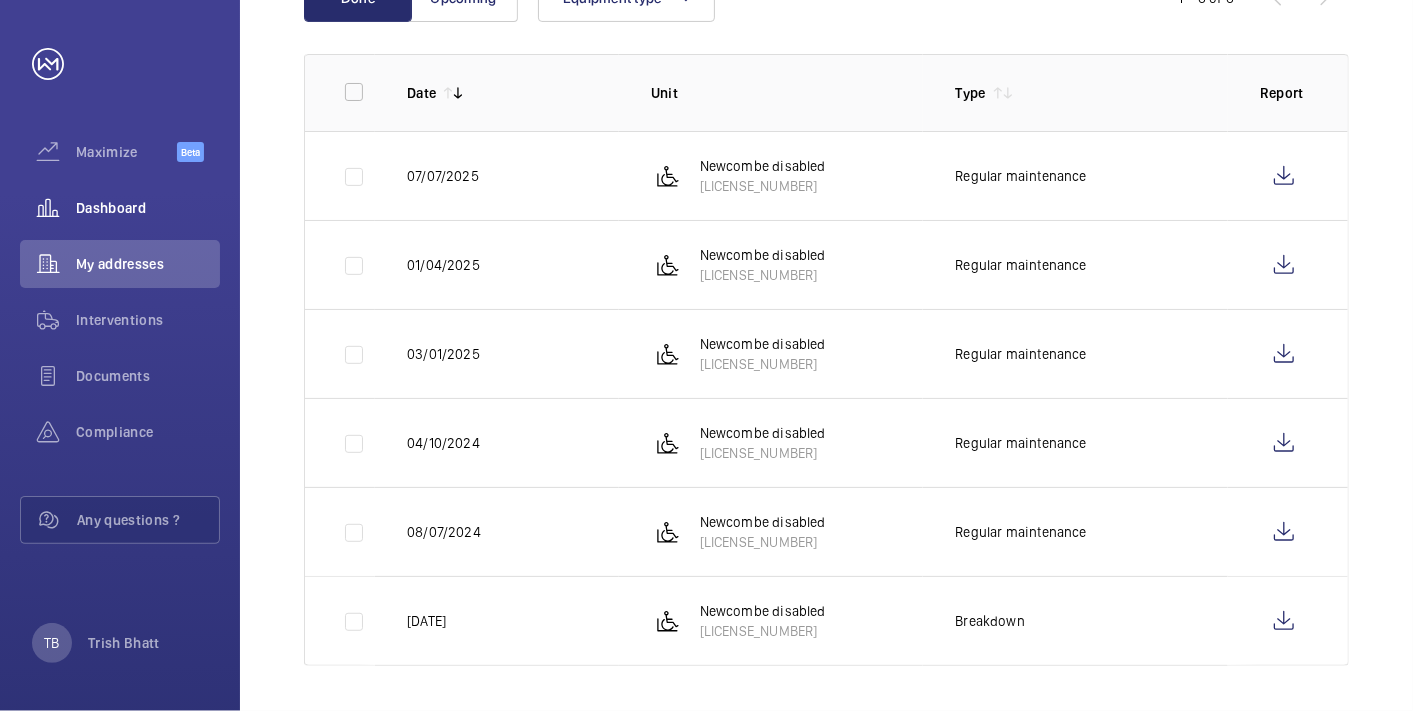 scroll, scrollTop: 0, scrollLeft: 0, axis: both 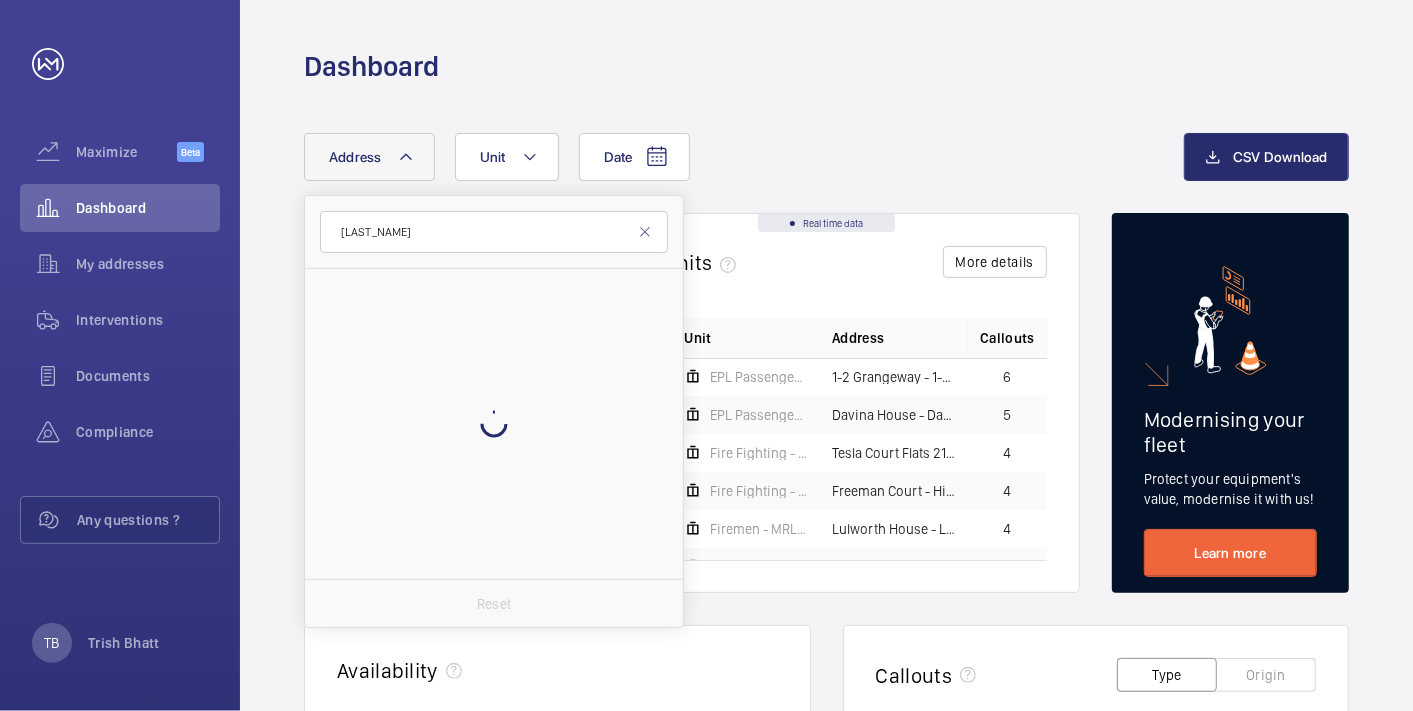 type on "newcombe" 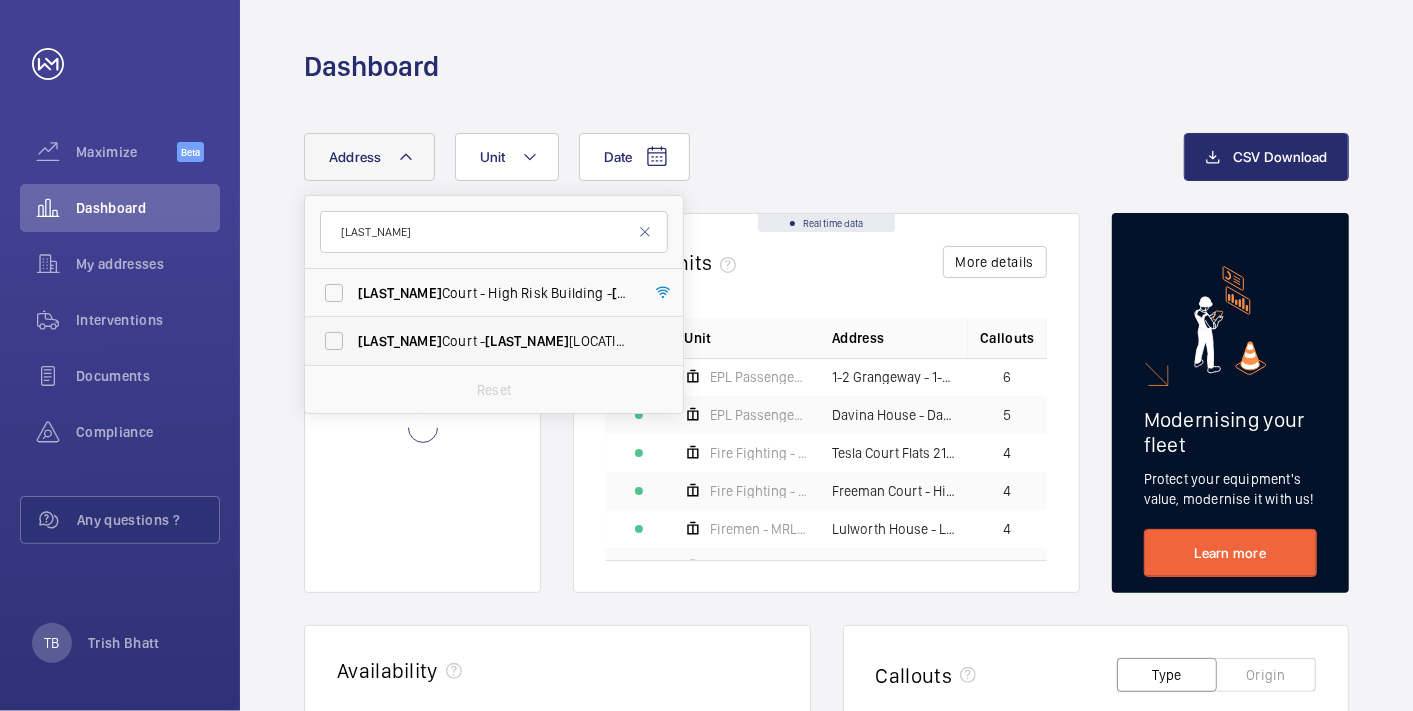 click on "Newcombe  Court -  Newcombe  Court, LONDON CM1 1QN" at bounding box center [495, 341] 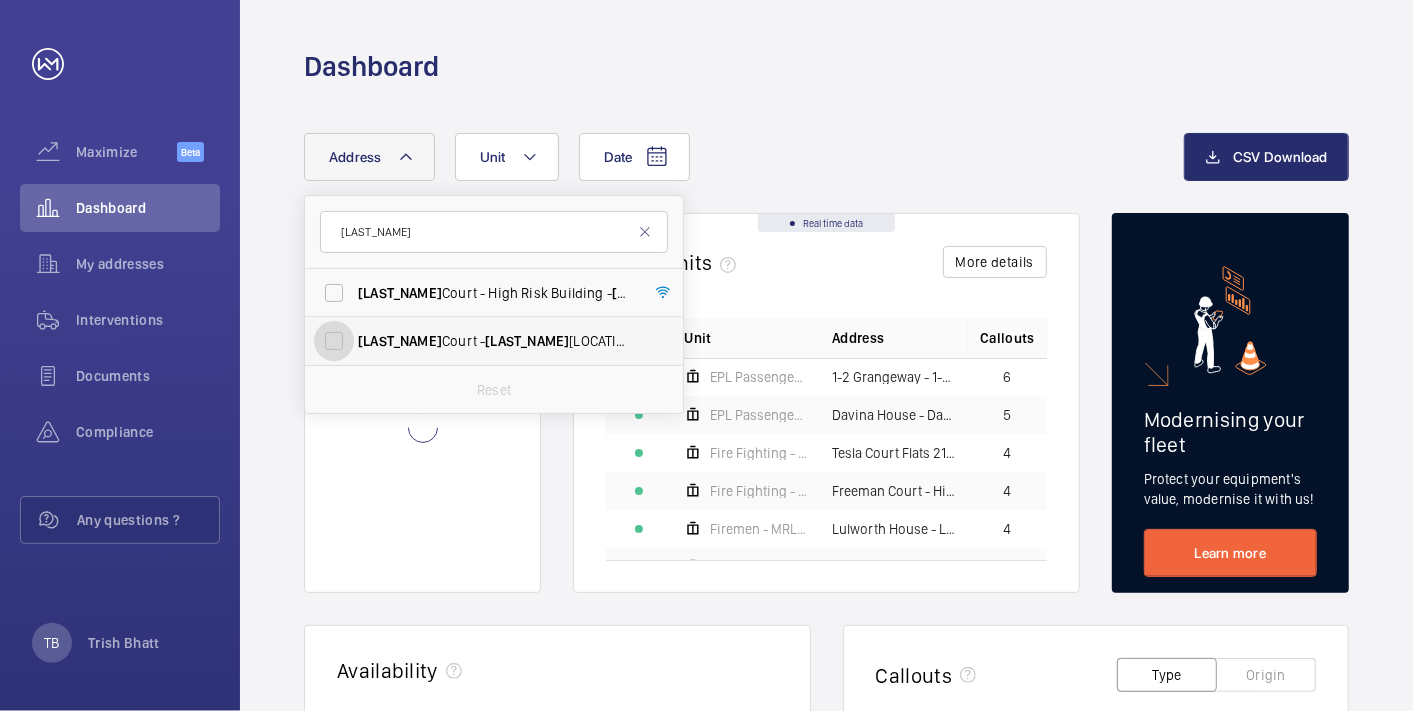 click on "Newcombe  Court -  Newcombe  Court, LONDON CM1 1QN" at bounding box center (334, 341) 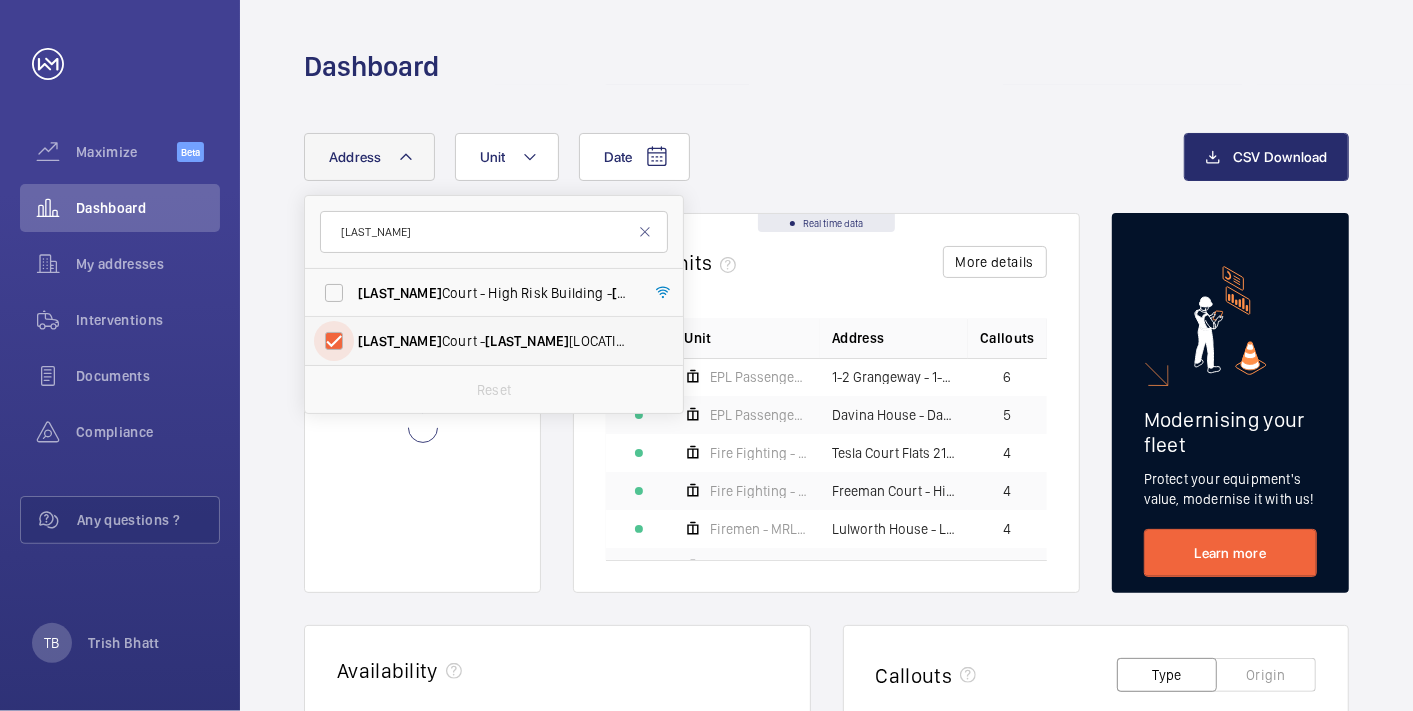 checkbox on "true" 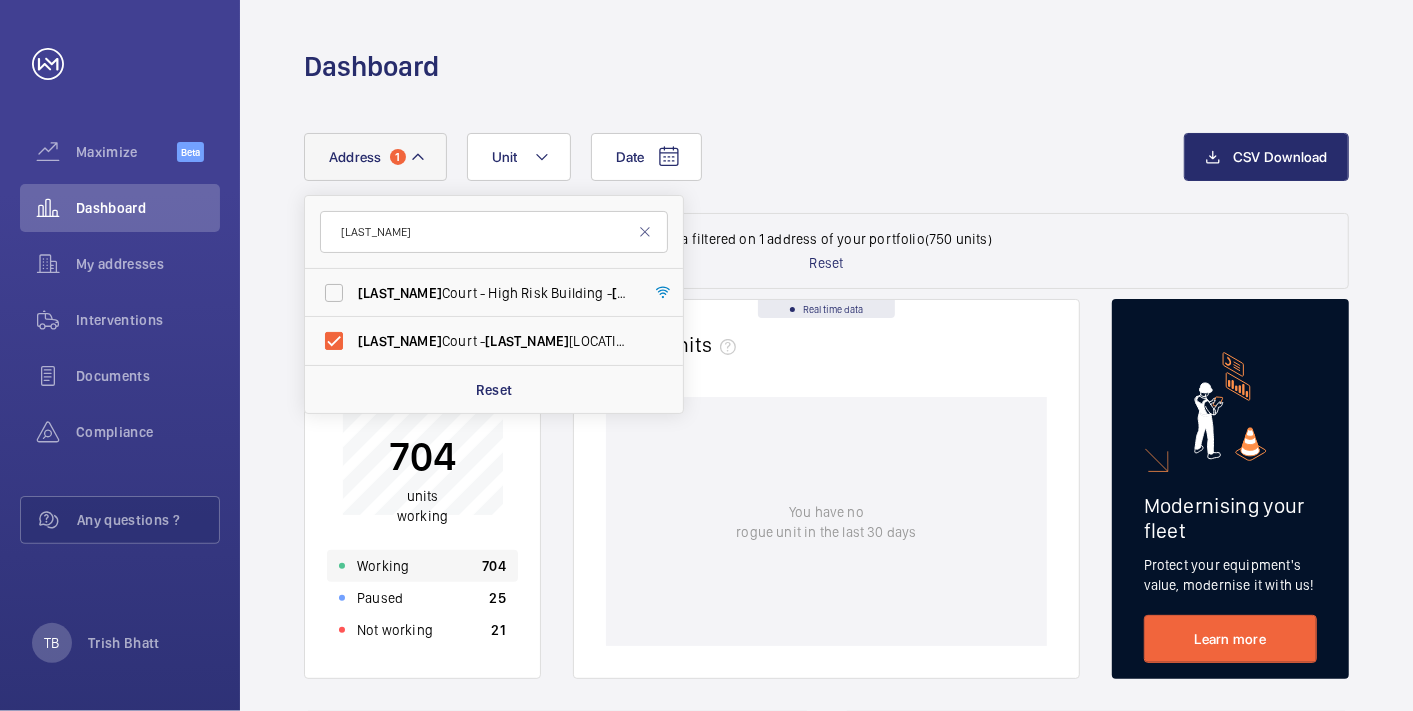 click on "Working 704" 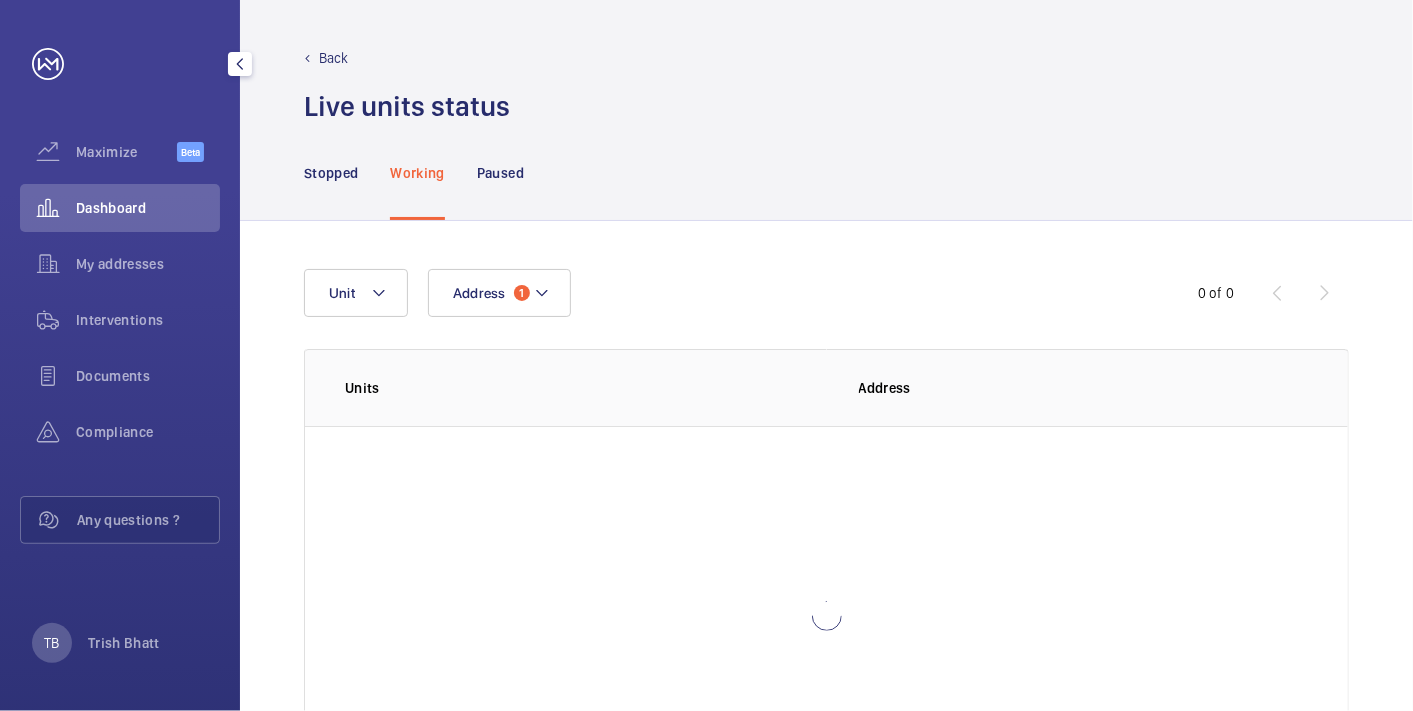 click on "Dashboard" 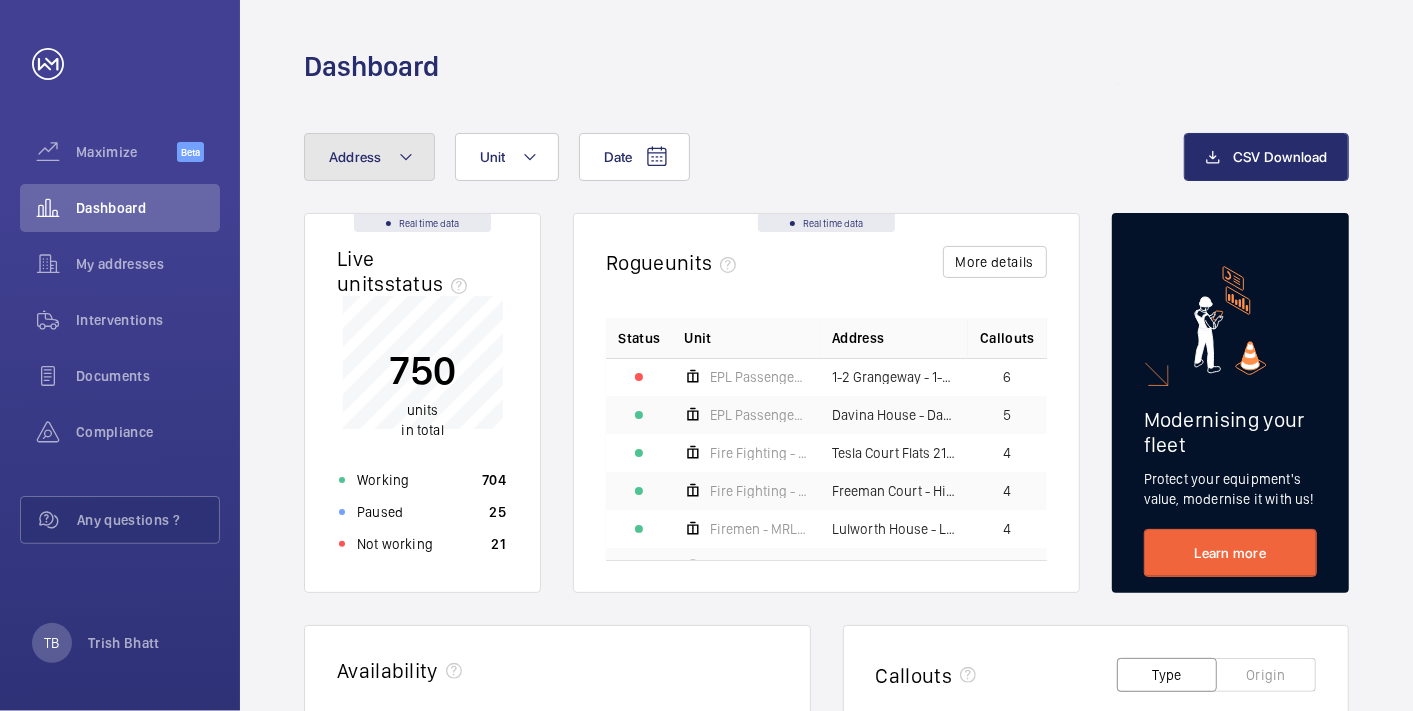 click 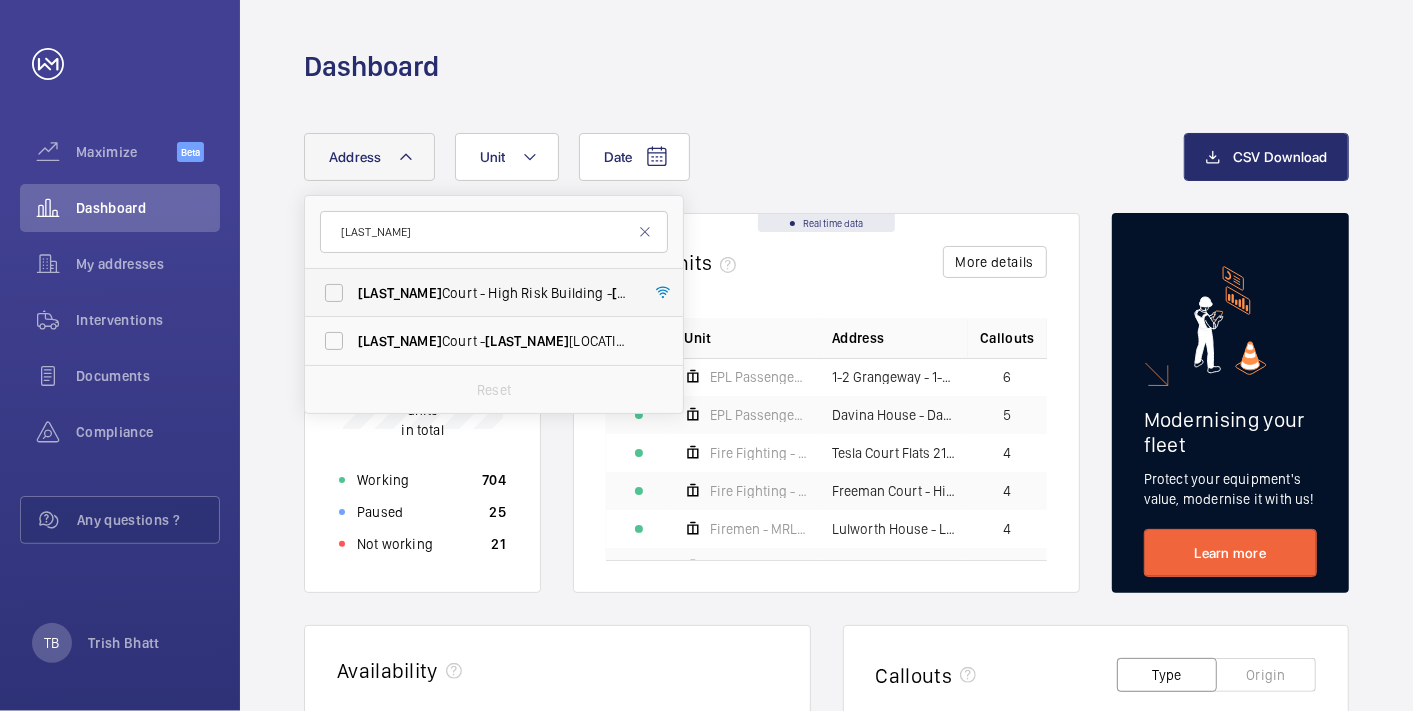 type on "newcombe" 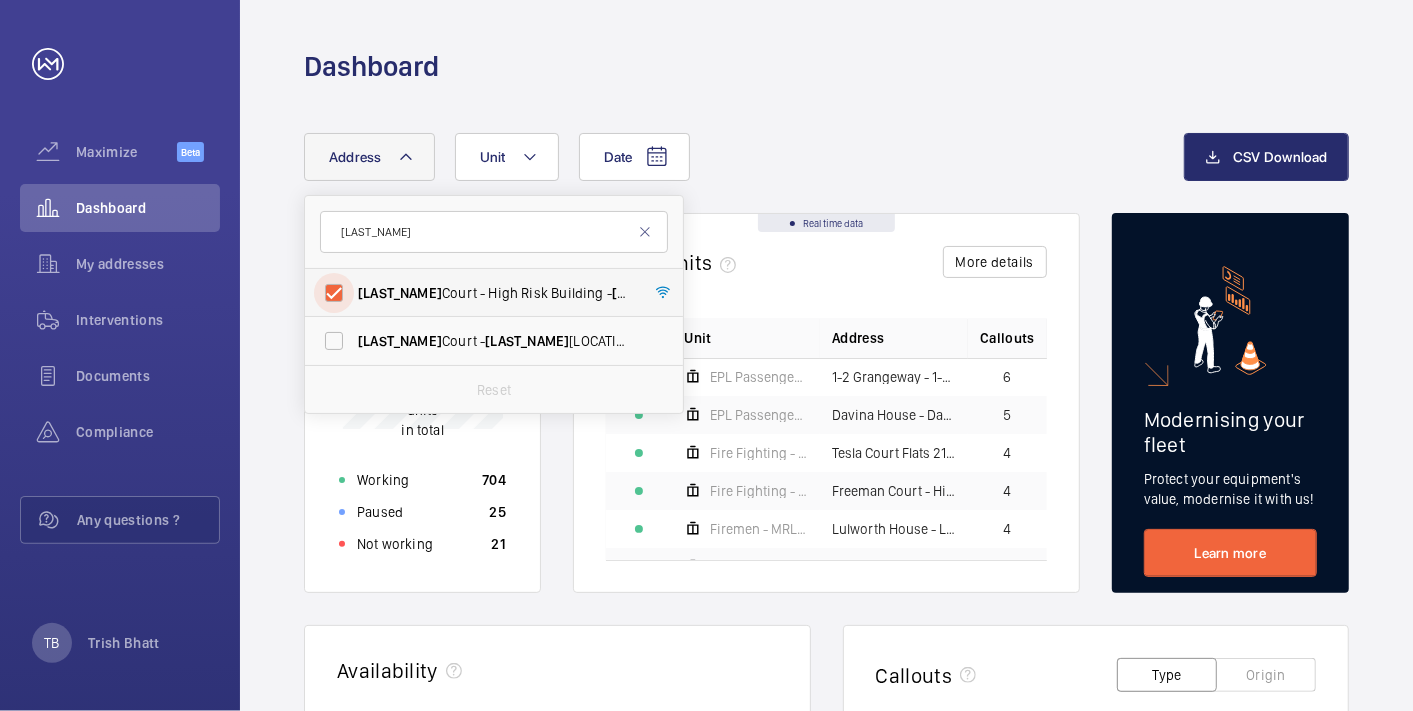 checkbox on "true" 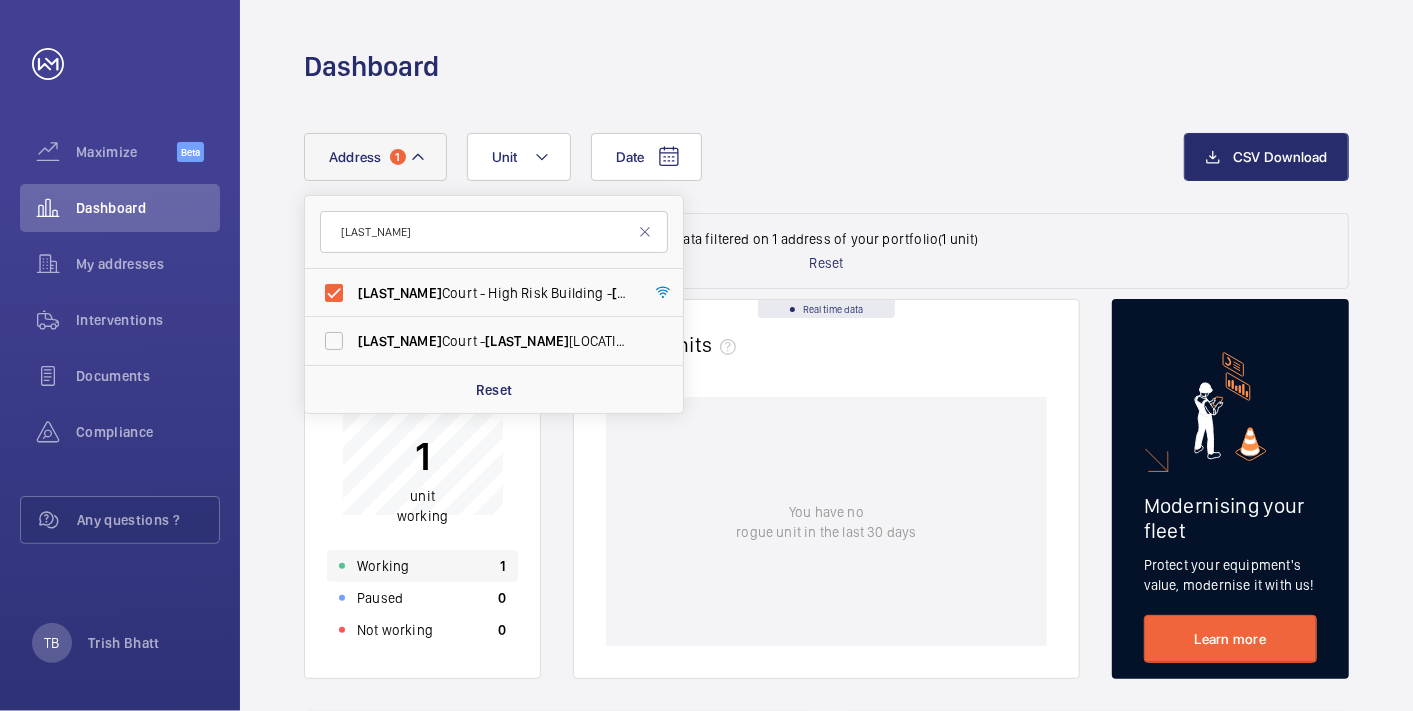 click on "Working 1" 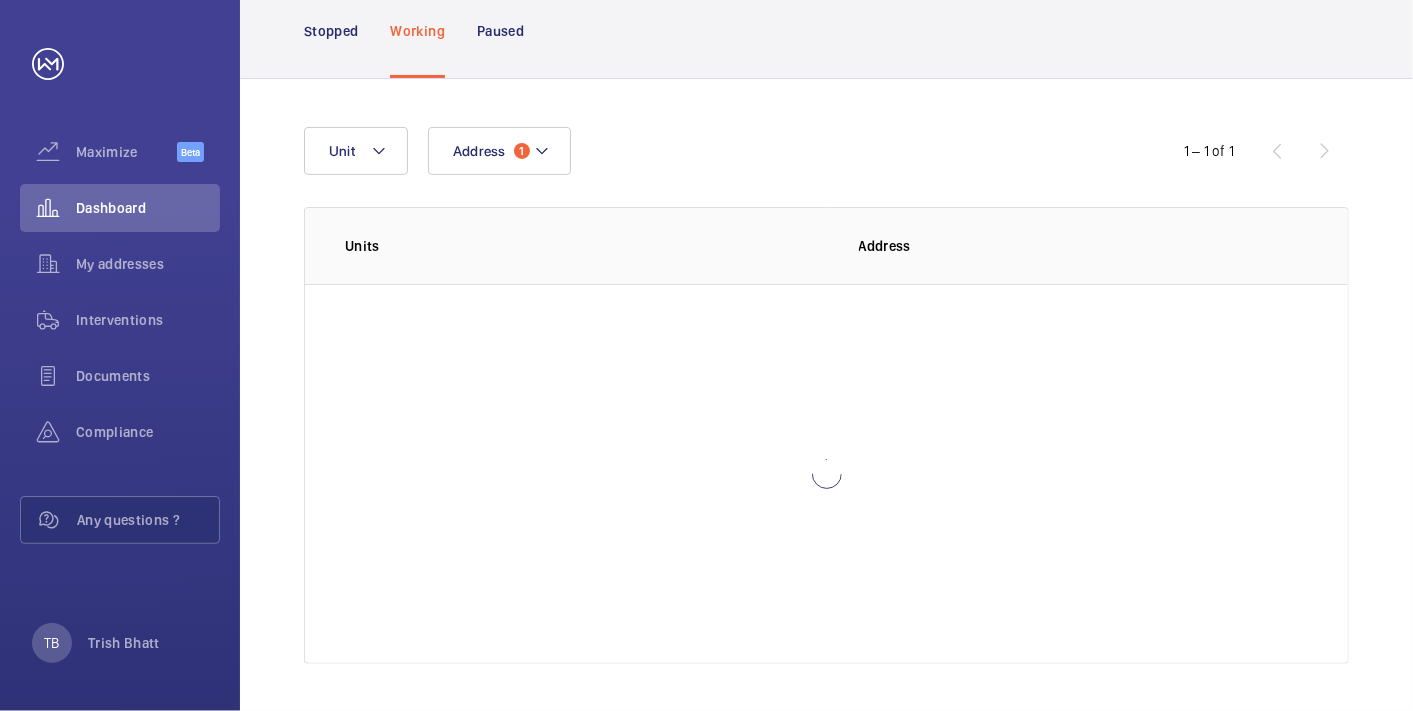 scroll, scrollTop: 0, scrollLeft: 0, axis: both 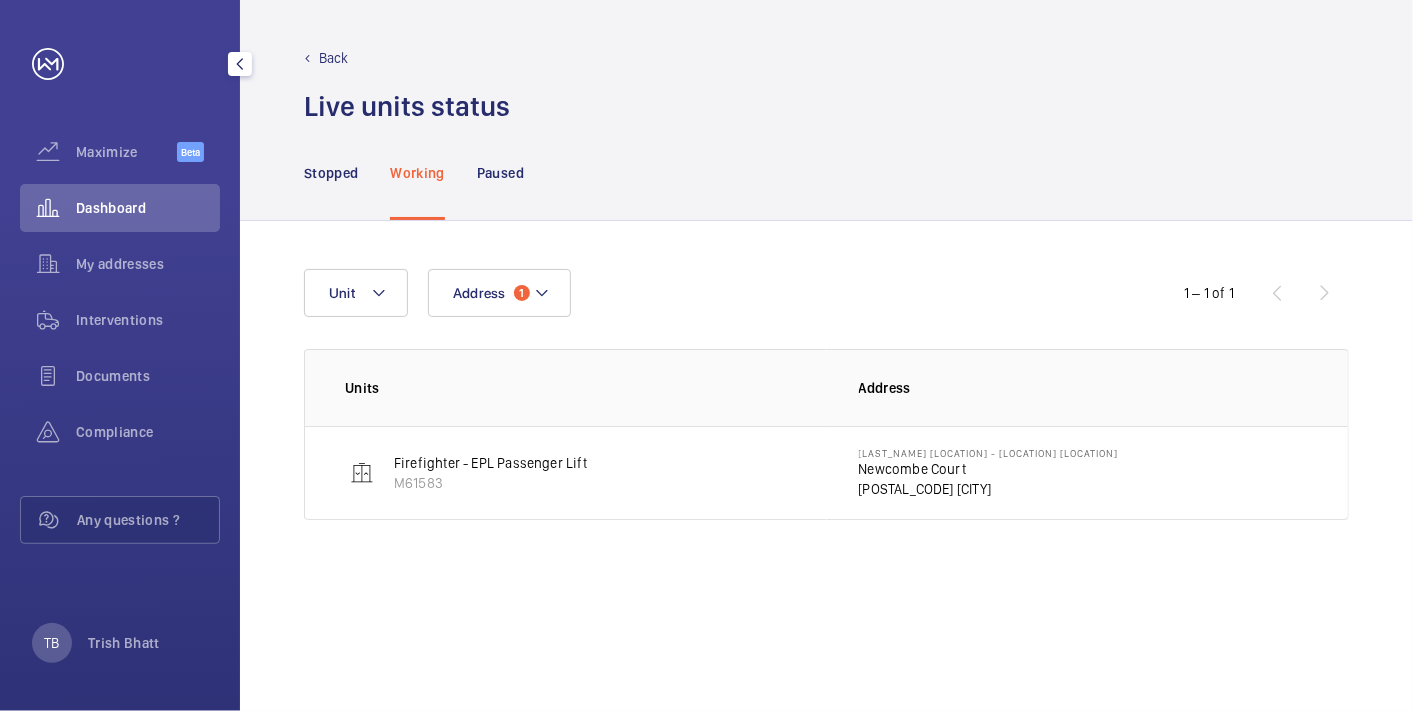 click on "Dashboard" 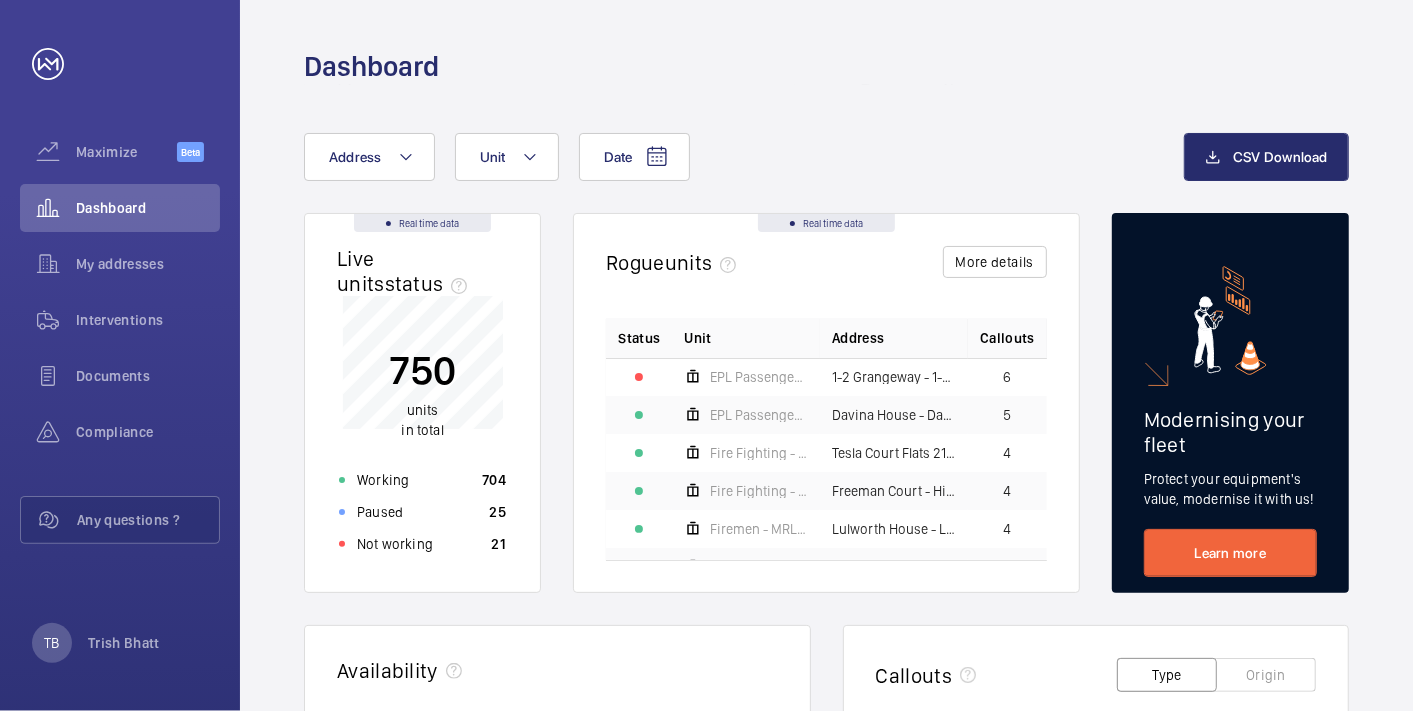 click on "Date Address Unit CSV Download" 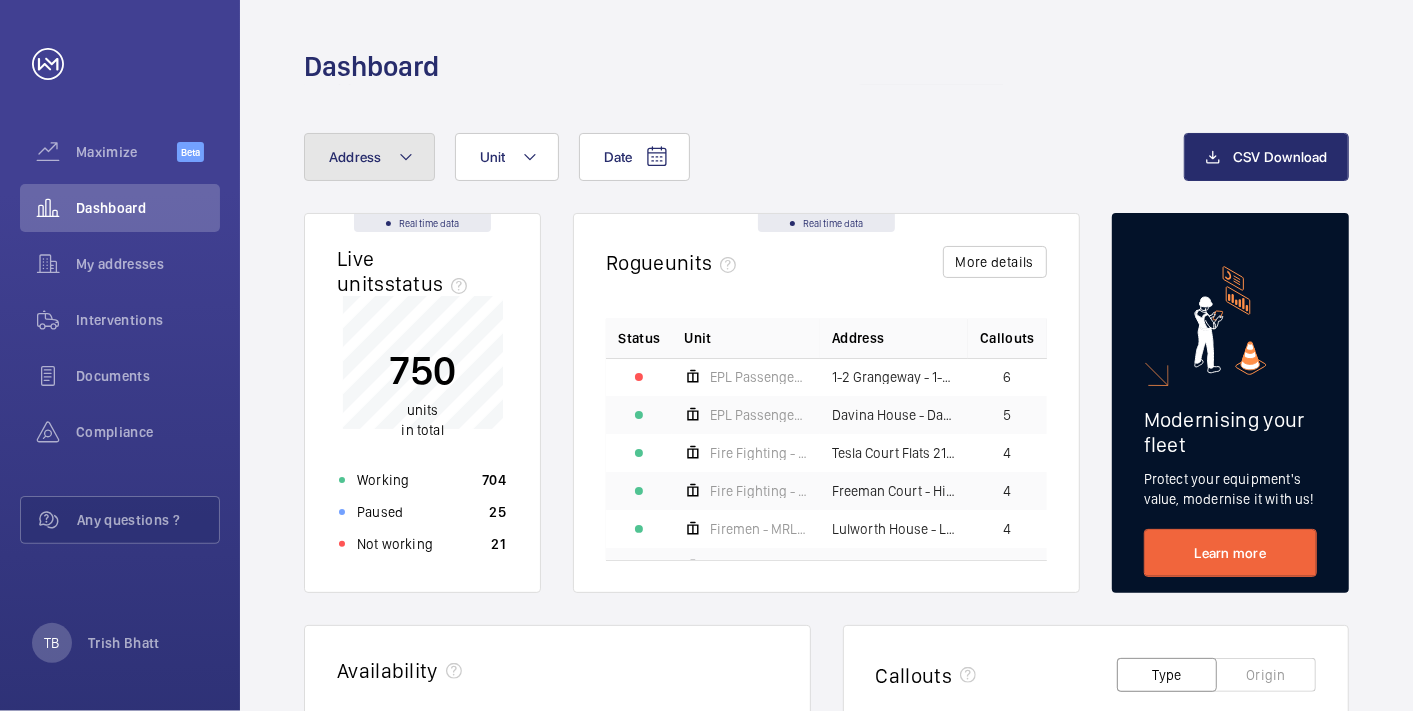 click 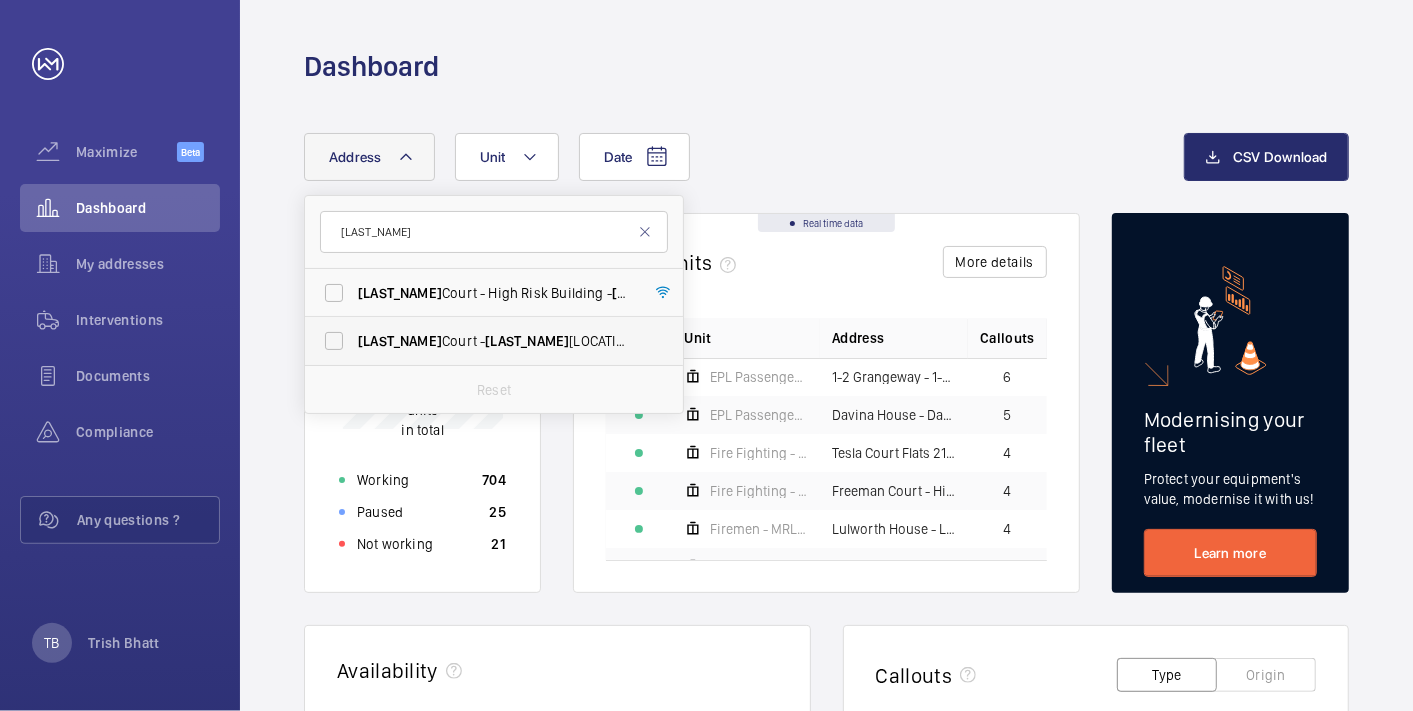 type on "newcombe" 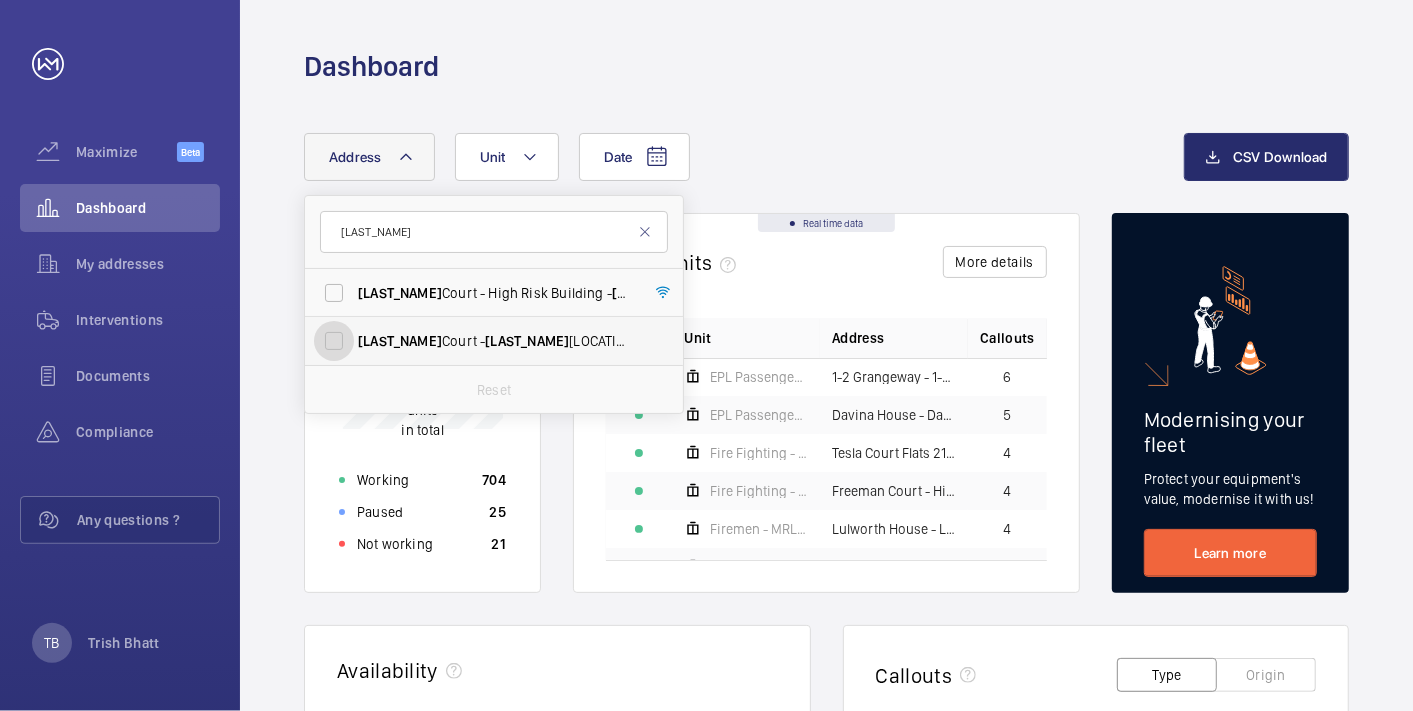 click on "Newcombe  Court -  Newcombe  Court, LONDON CM1 1QN" at bounding box center [334, 341] 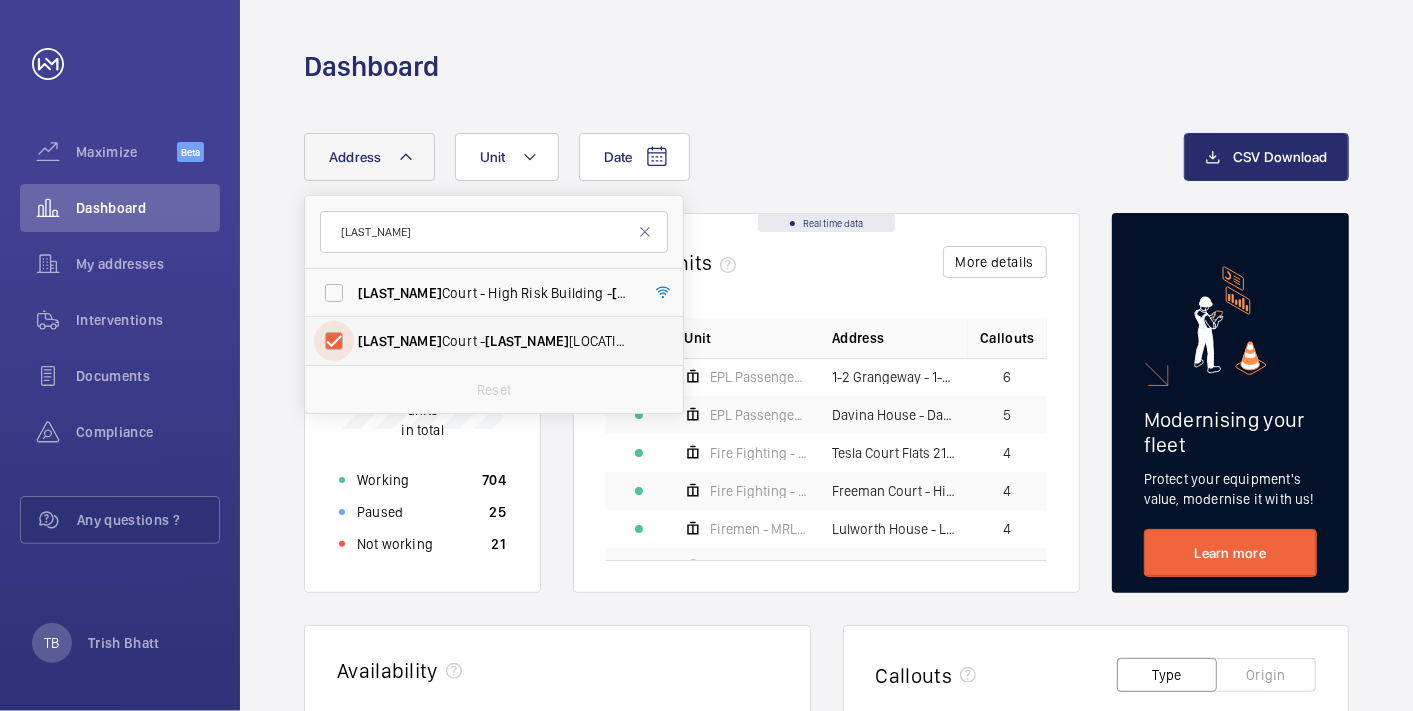 checkbox on "true" 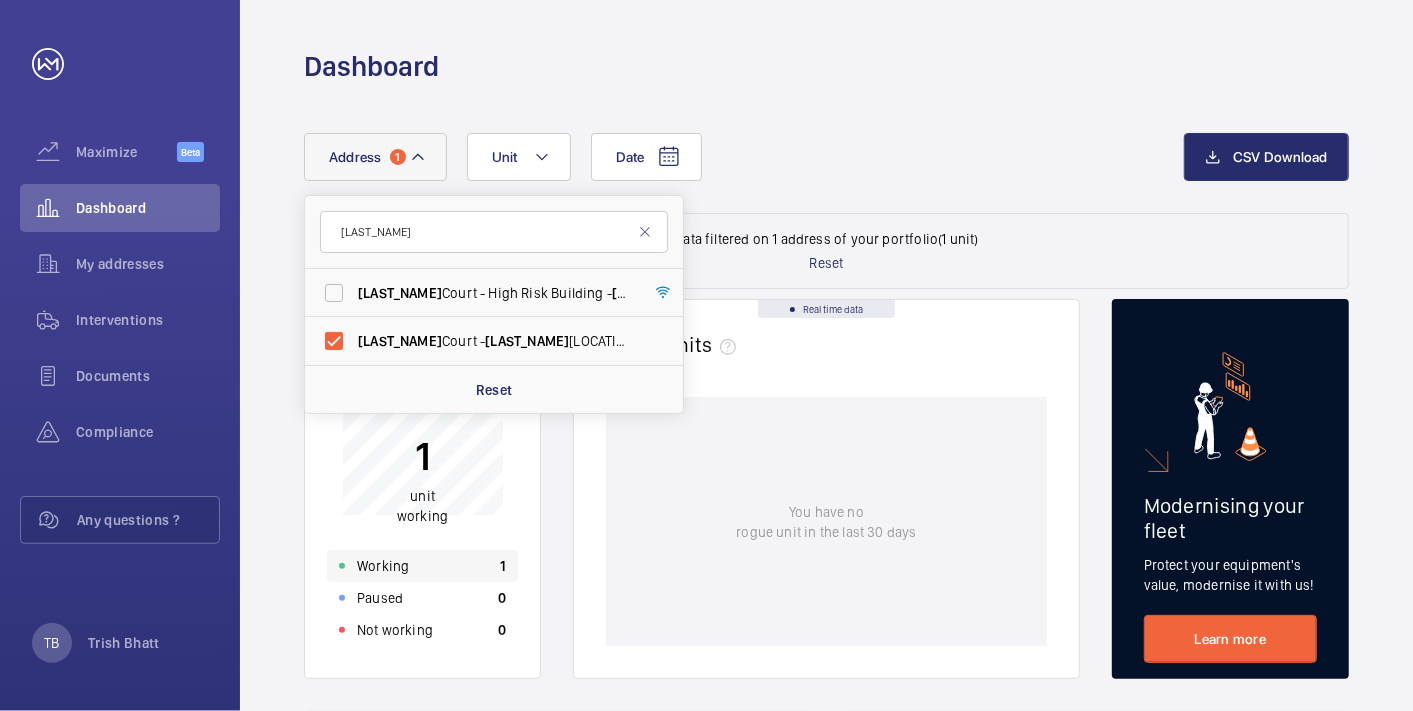 click on "Working" 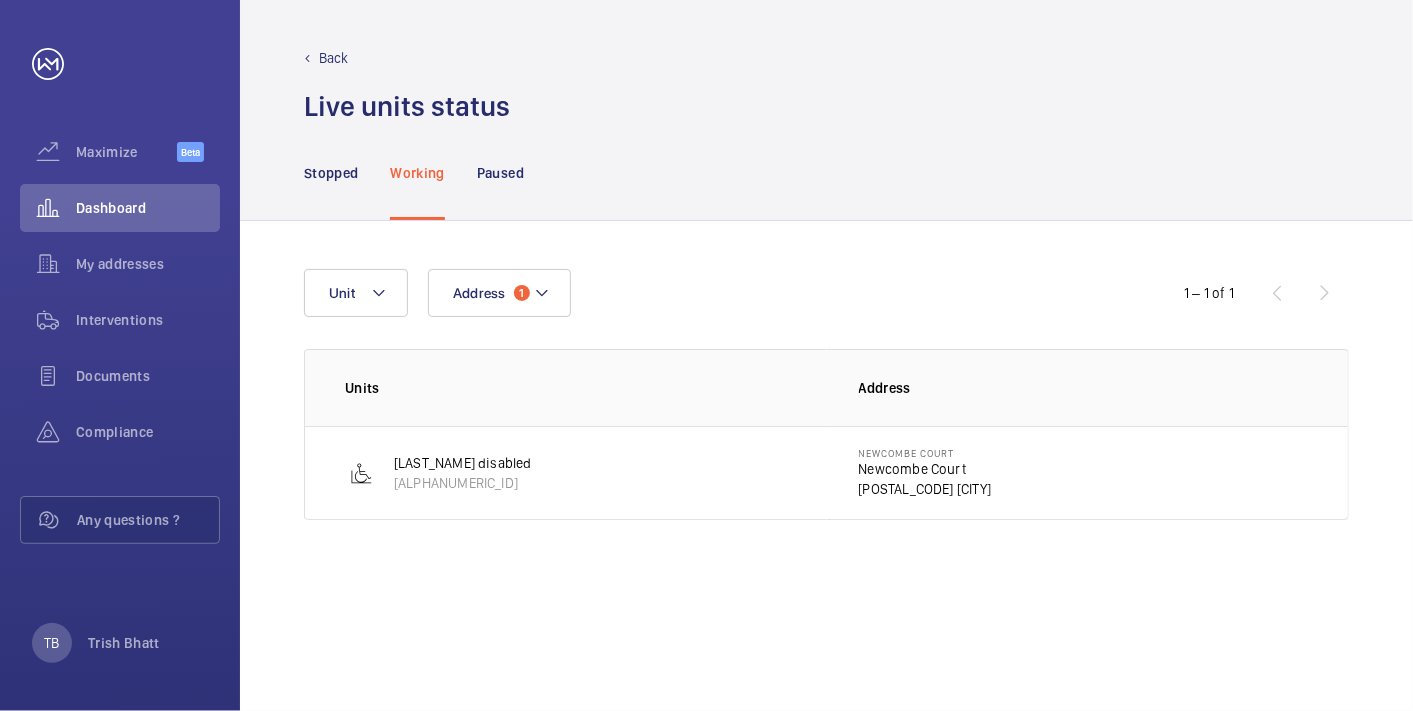 click on "Newcombe Court" 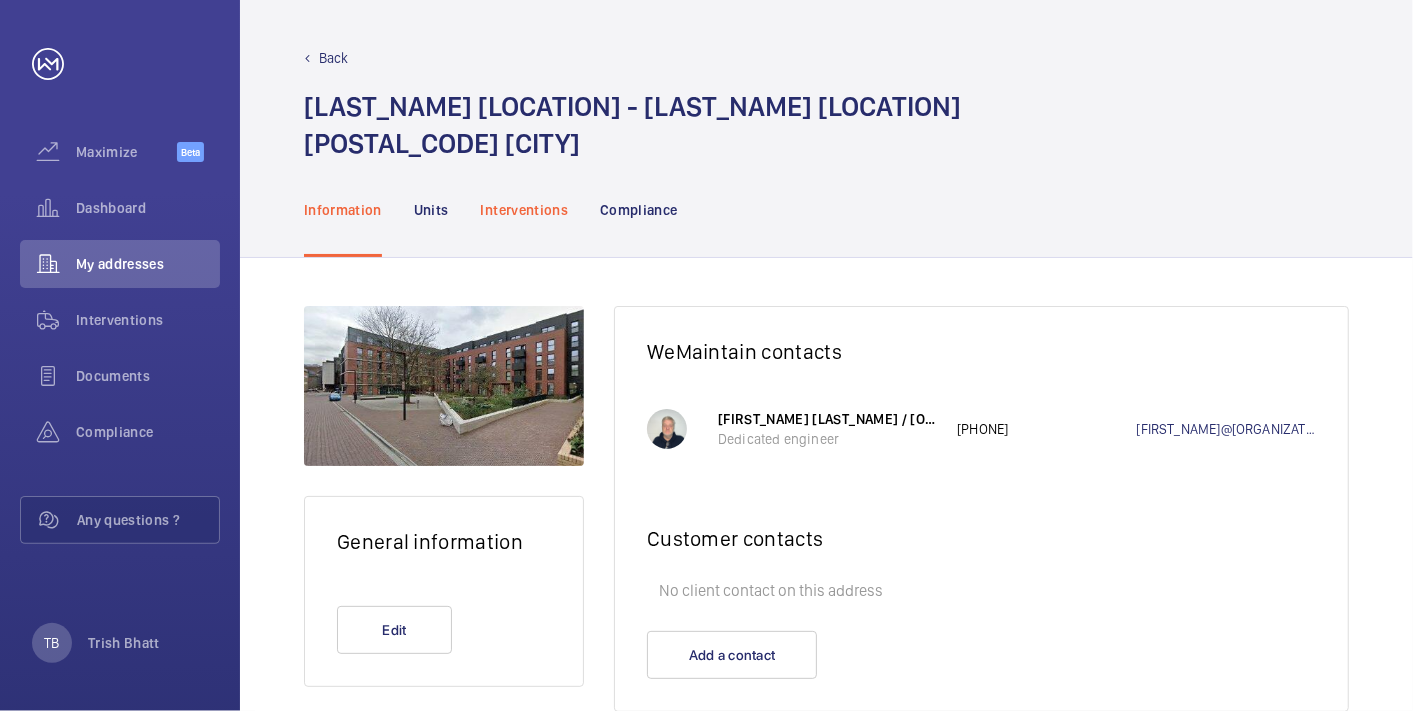 click on "Interventions" 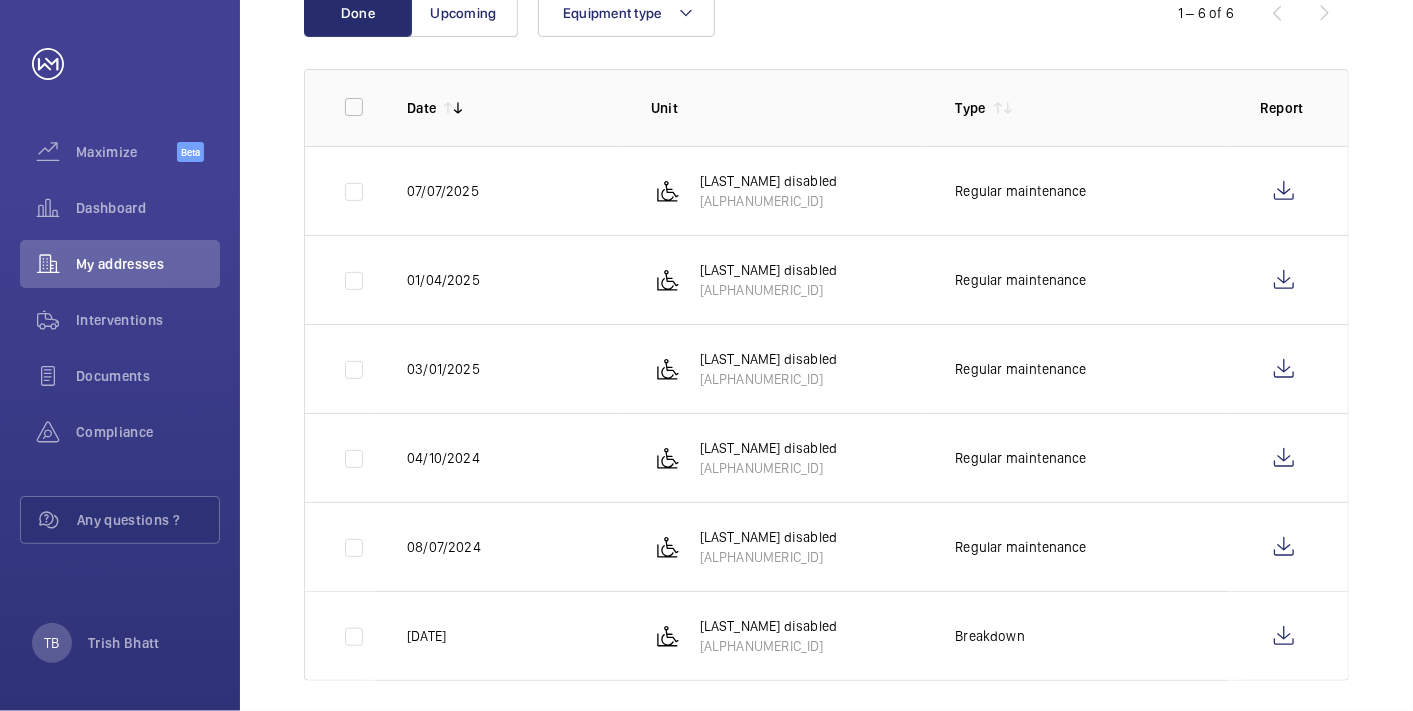 scroll, scrollTop: 332, scrollLeft: 0, axis: vertical 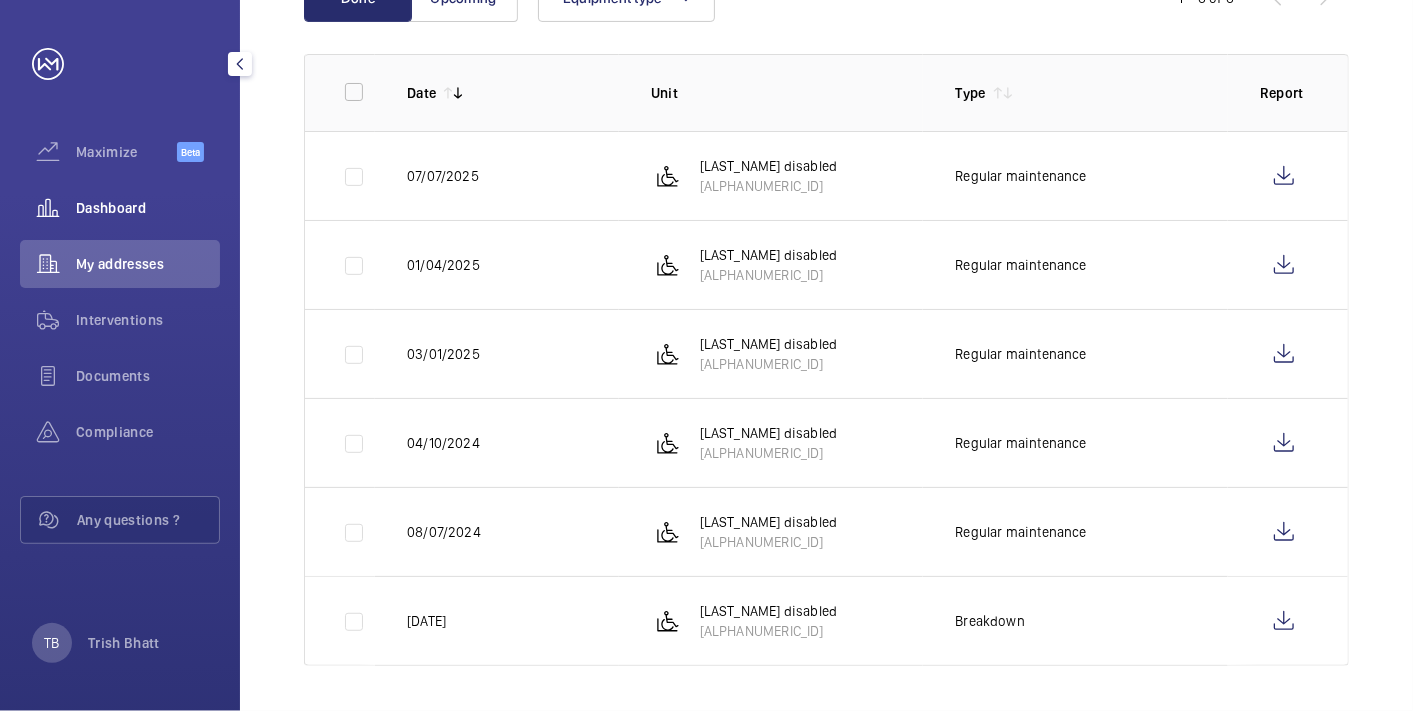 click on "Dashboard" 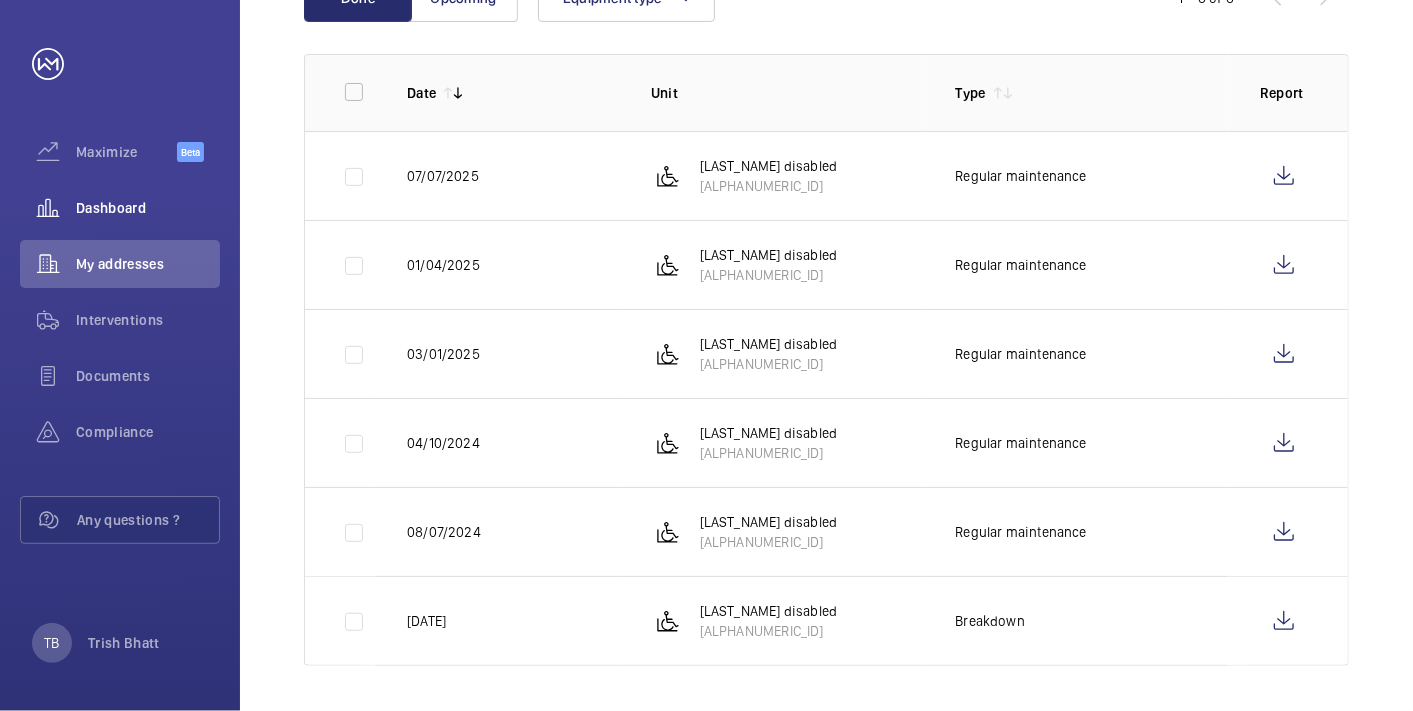 scroll, scrollTop: 0, scrollLeft: 0, axis: both 